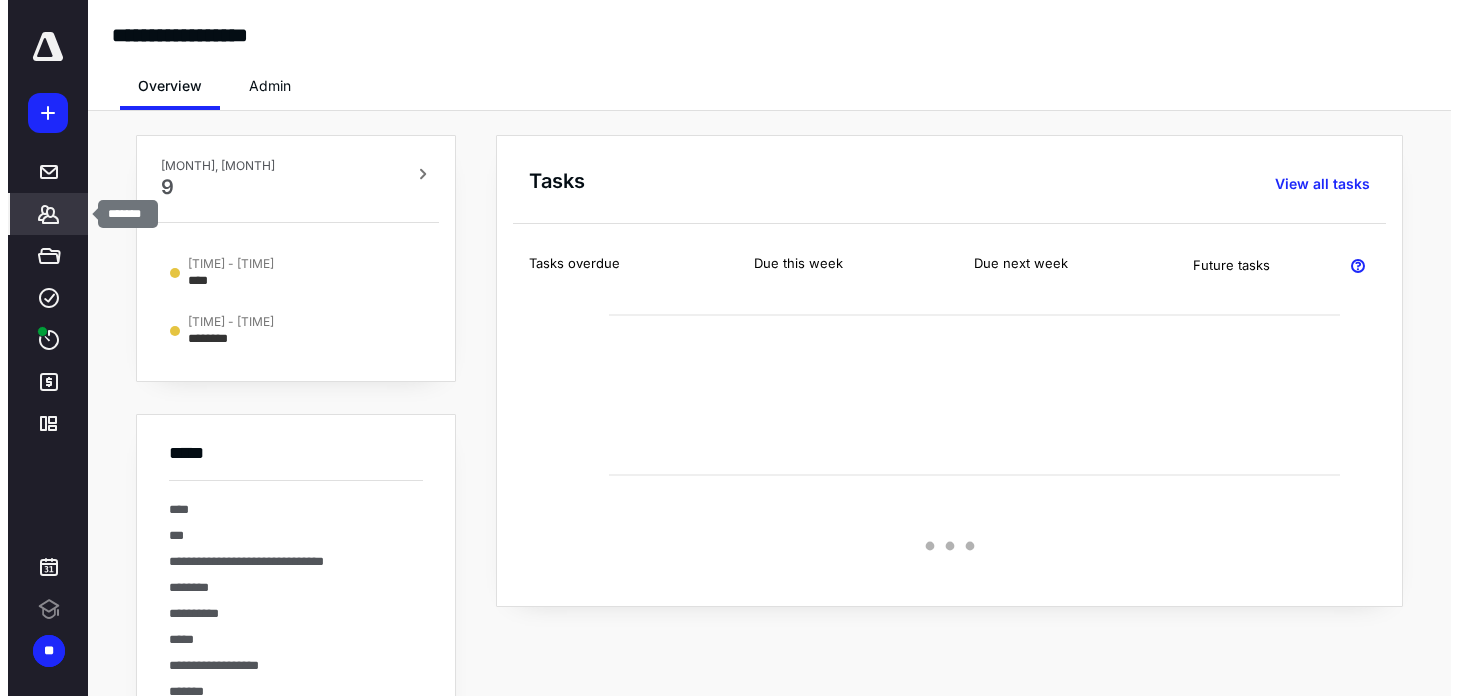 scroll, scrollTop: 0, scrollLeft: 0, axis: both 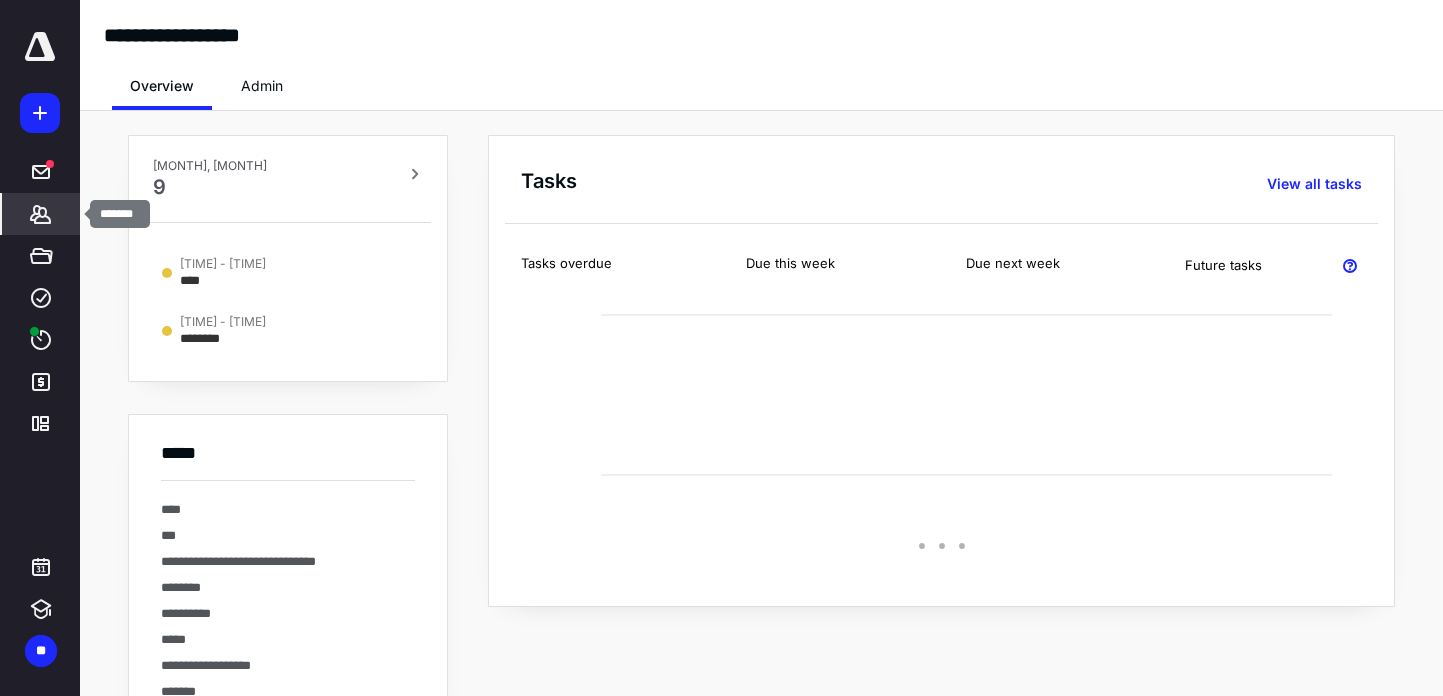 click at bounding box center (40, 214) 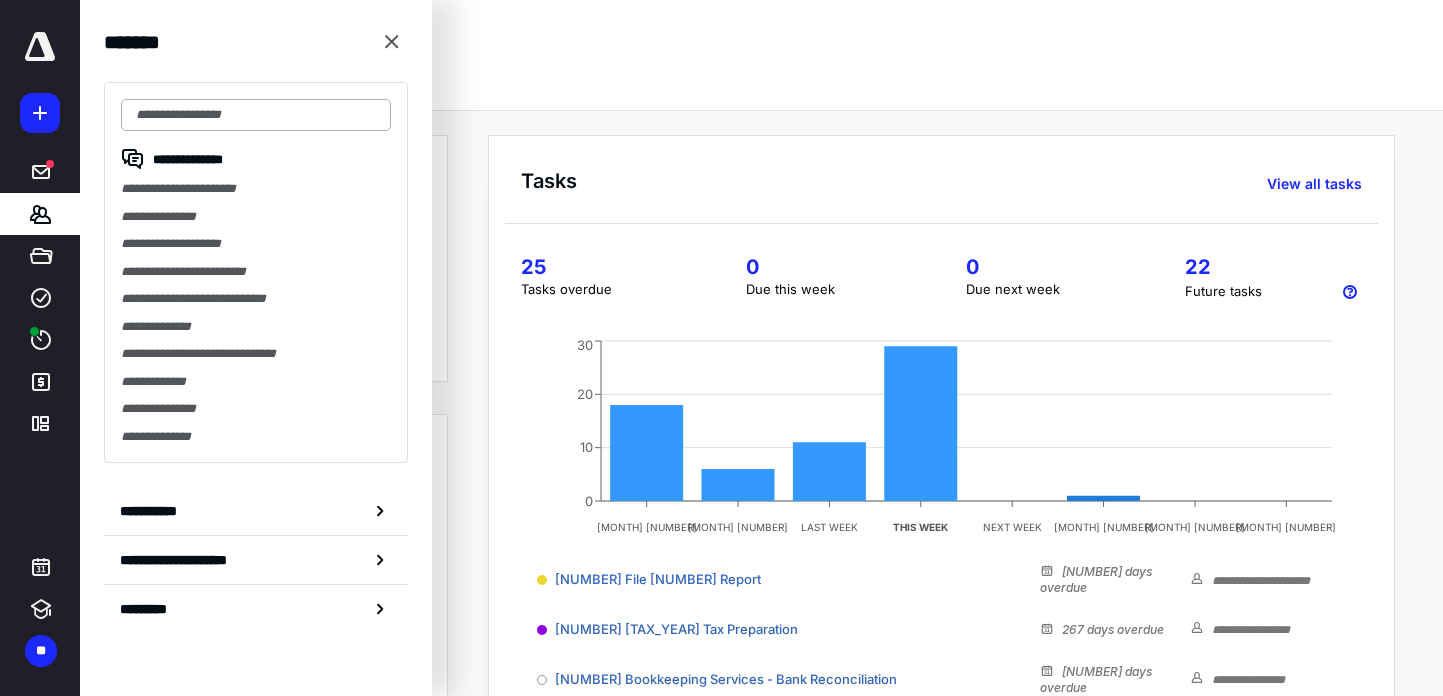 click at bounding box center [256, 115] 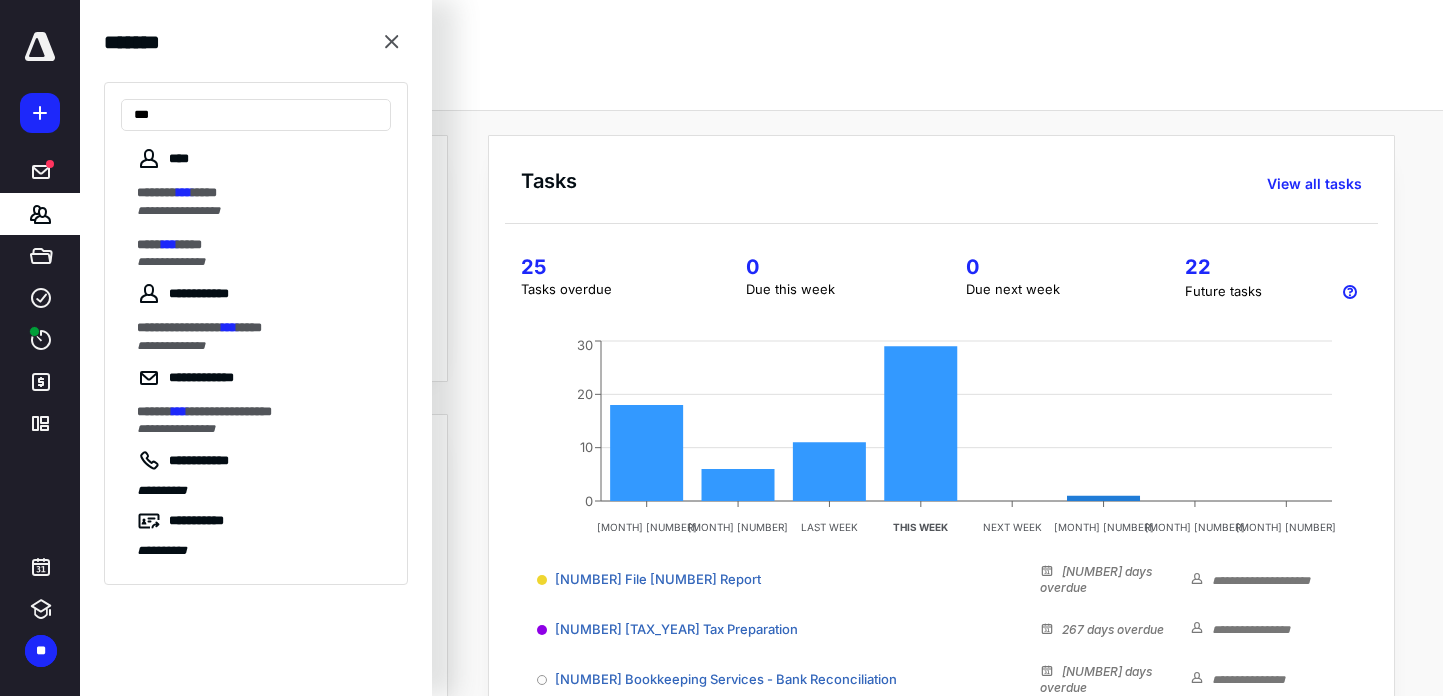 drag, startPoint x: 165, startPoint y: 117, endPoint x: 70, endPoint y: 123, distance: 95.189285 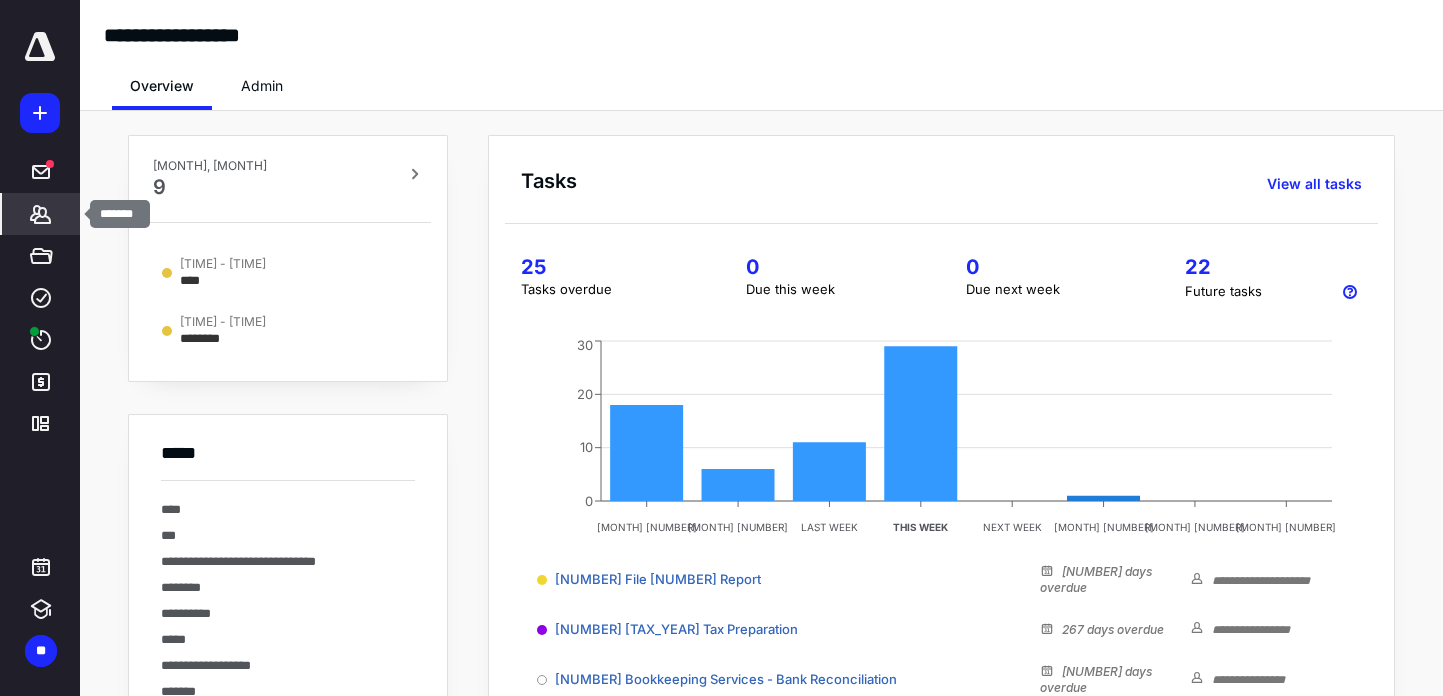 click at bounding box center [41, 214] 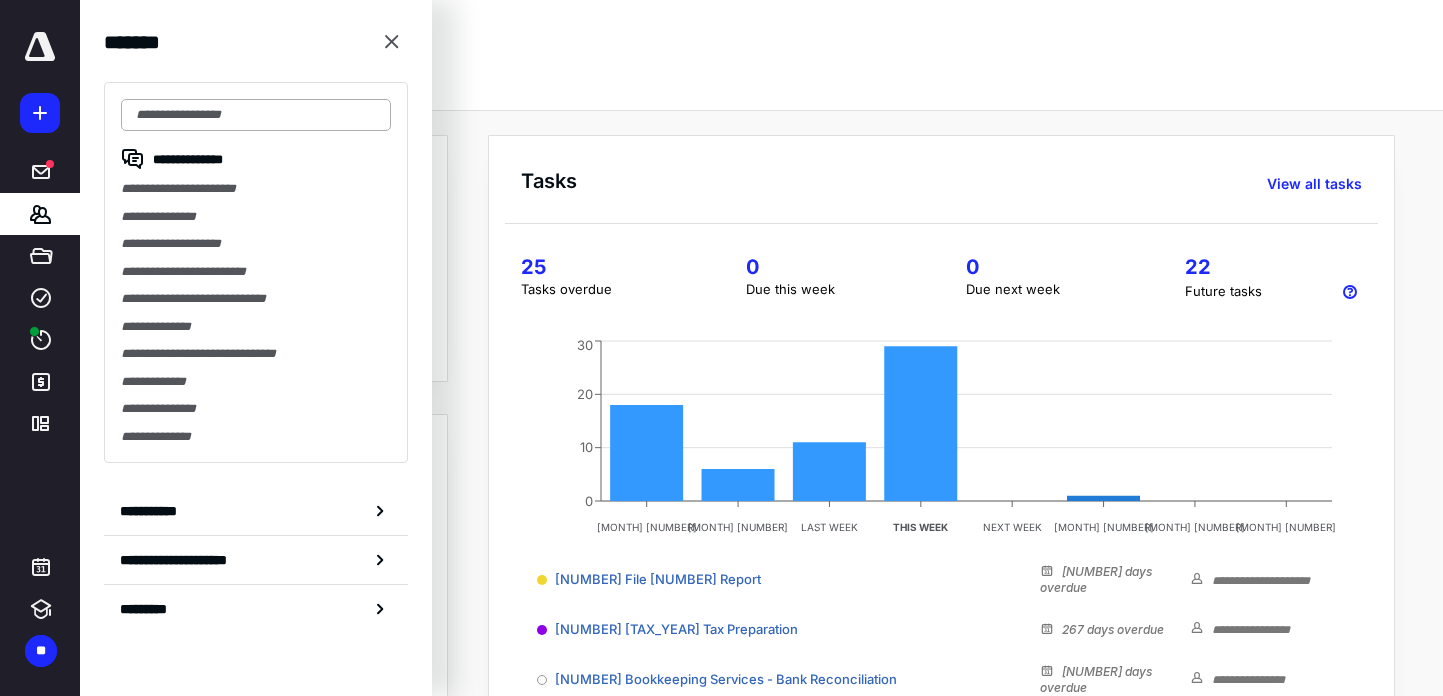 click at bounding box center (256, 115) 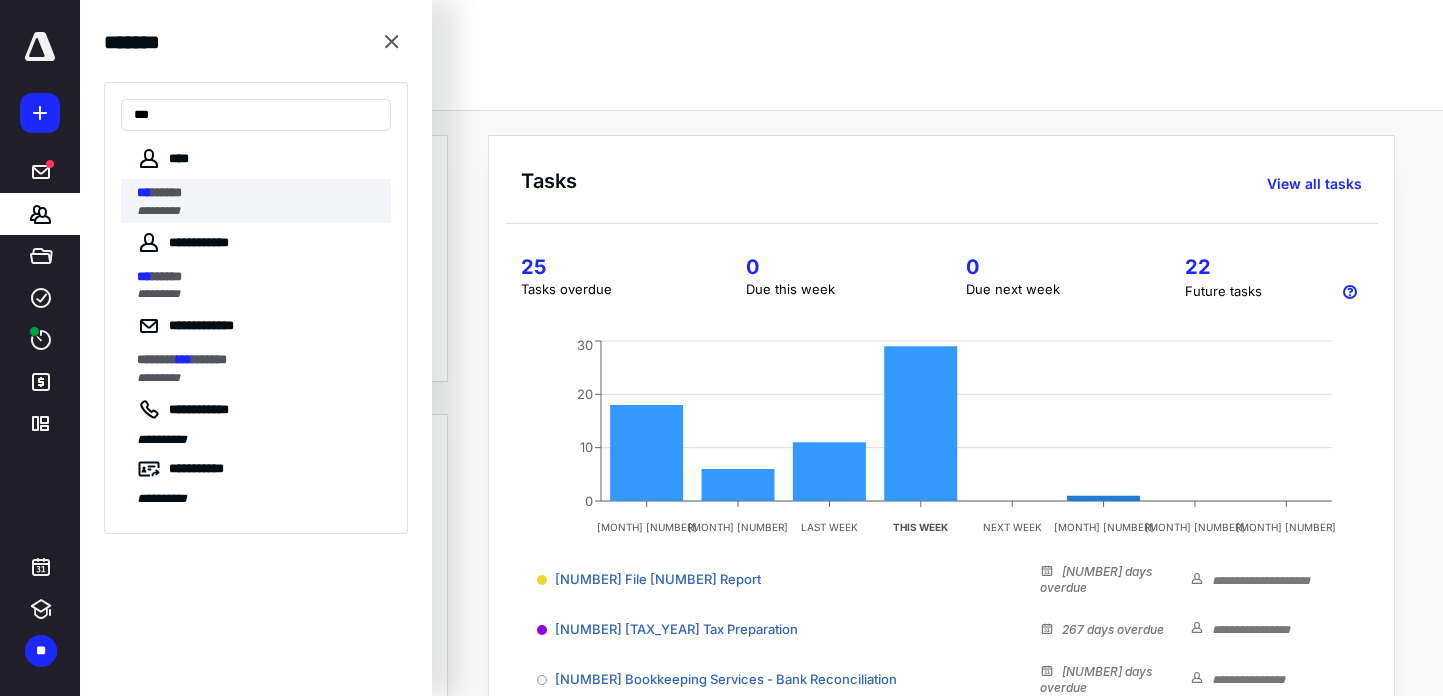 type on "***" 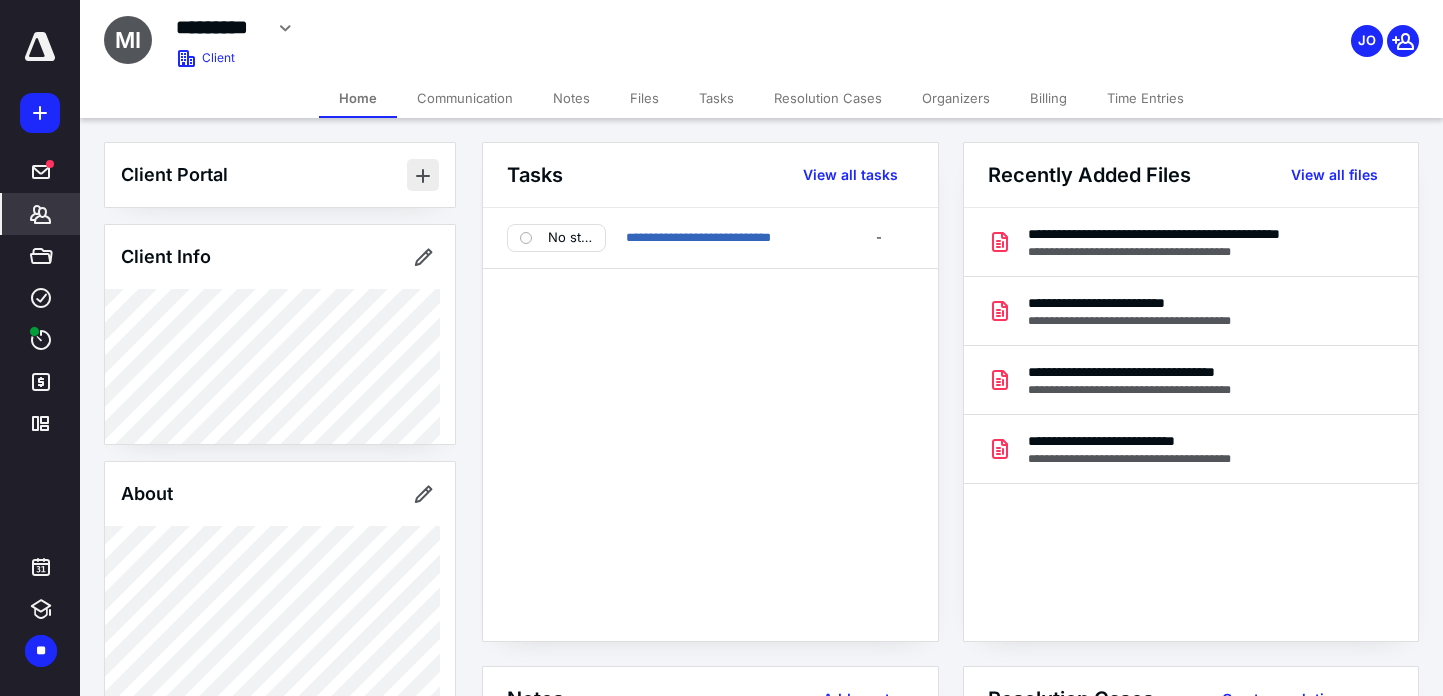 click at bounding box center [423, 175] 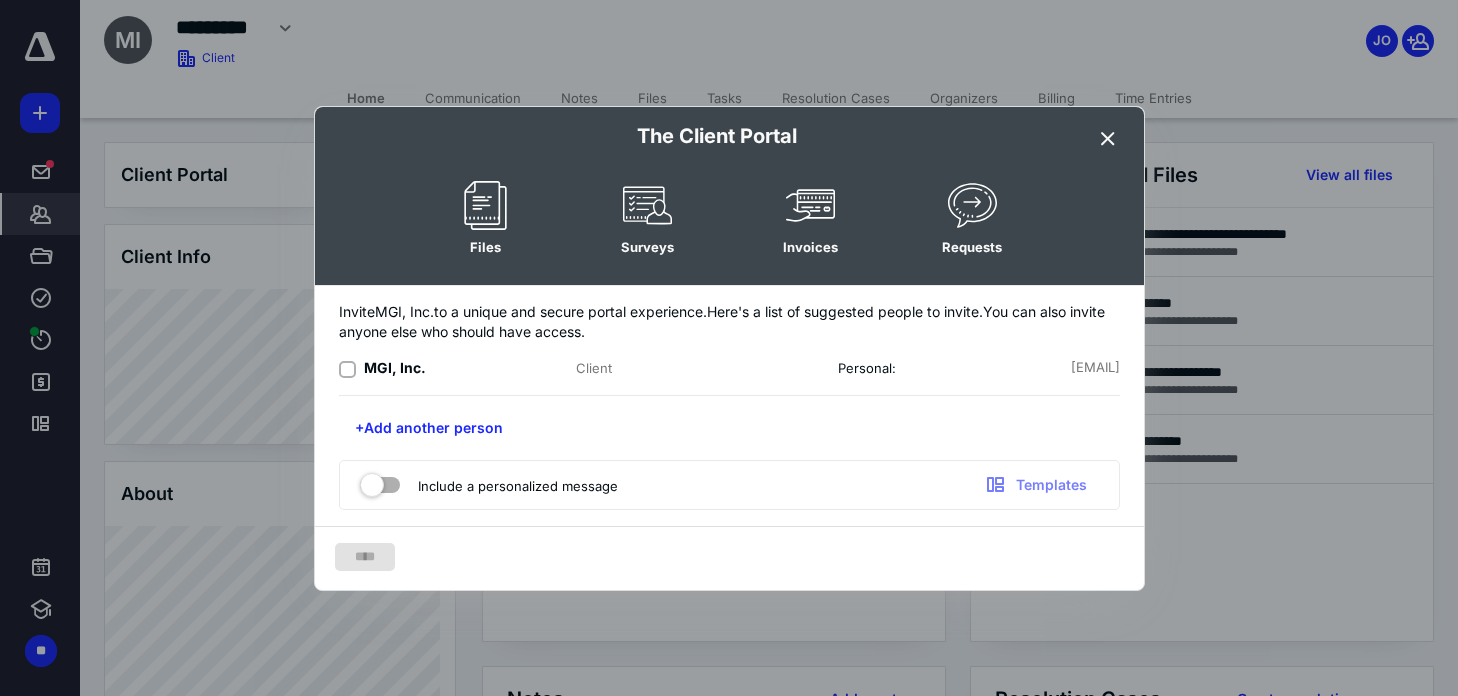click at bounding box center [347, 369] 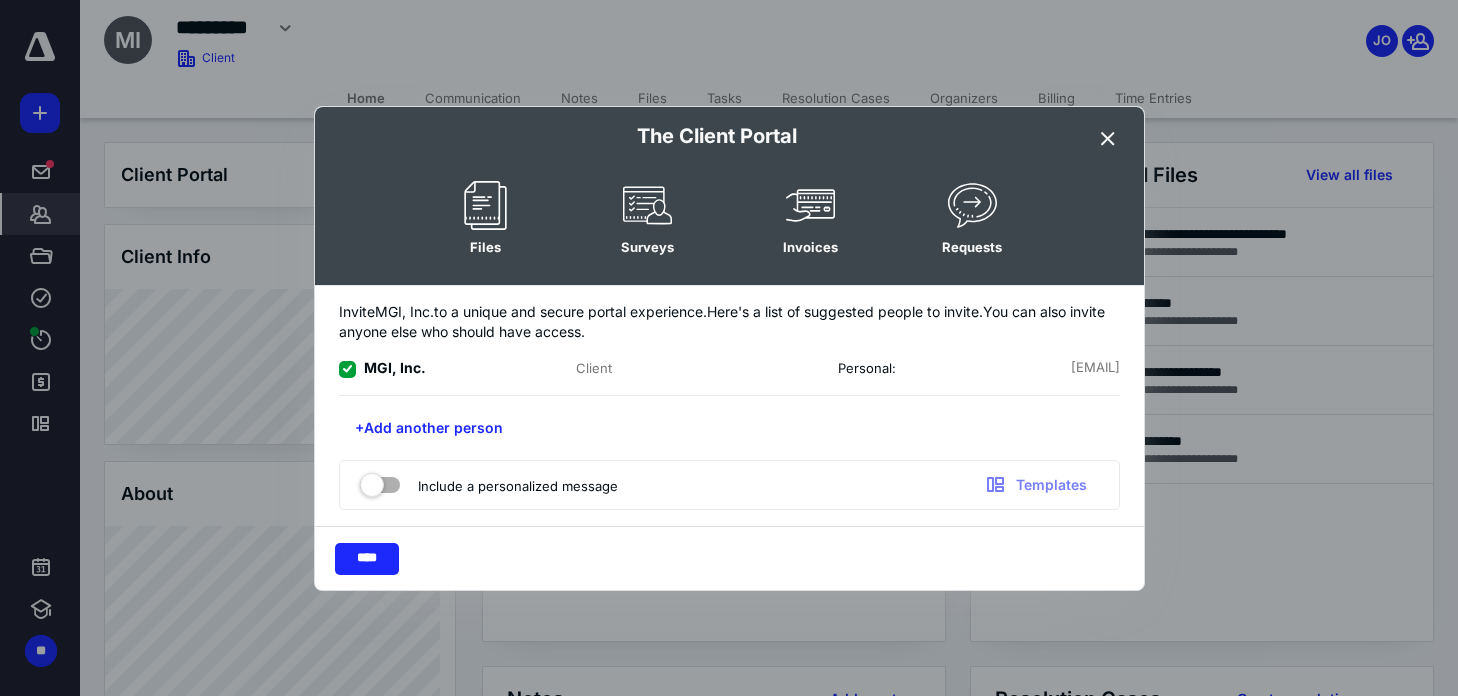 click at bounding box center (370, 482) 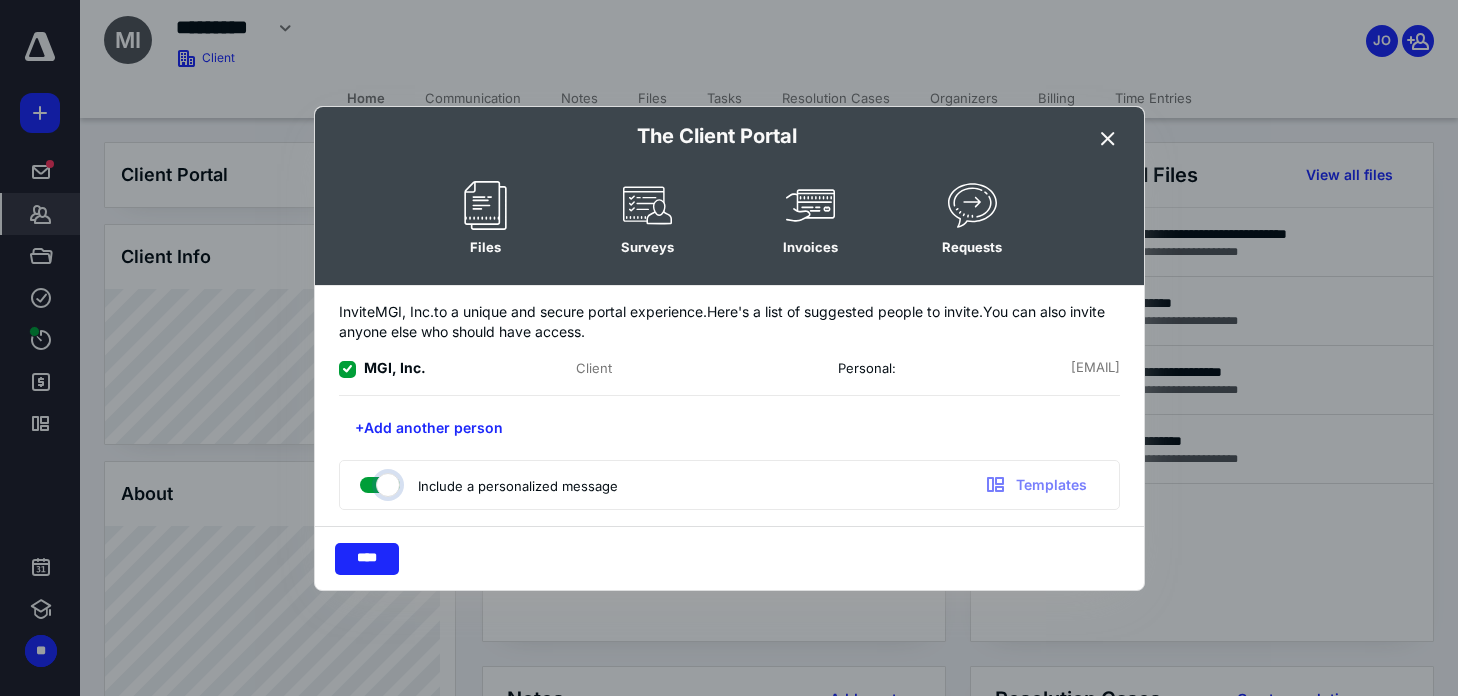 checkbox on "true" 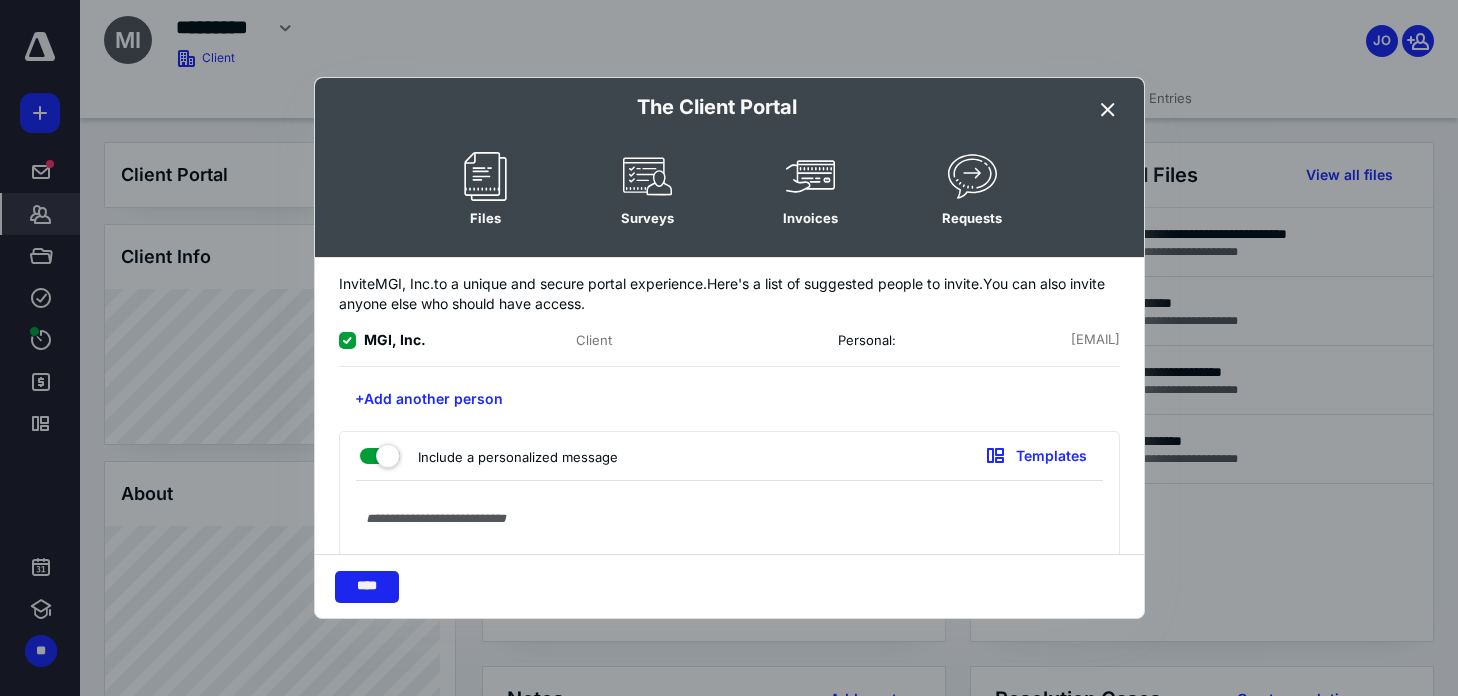 click on "****" at bounding box center [367, 587] 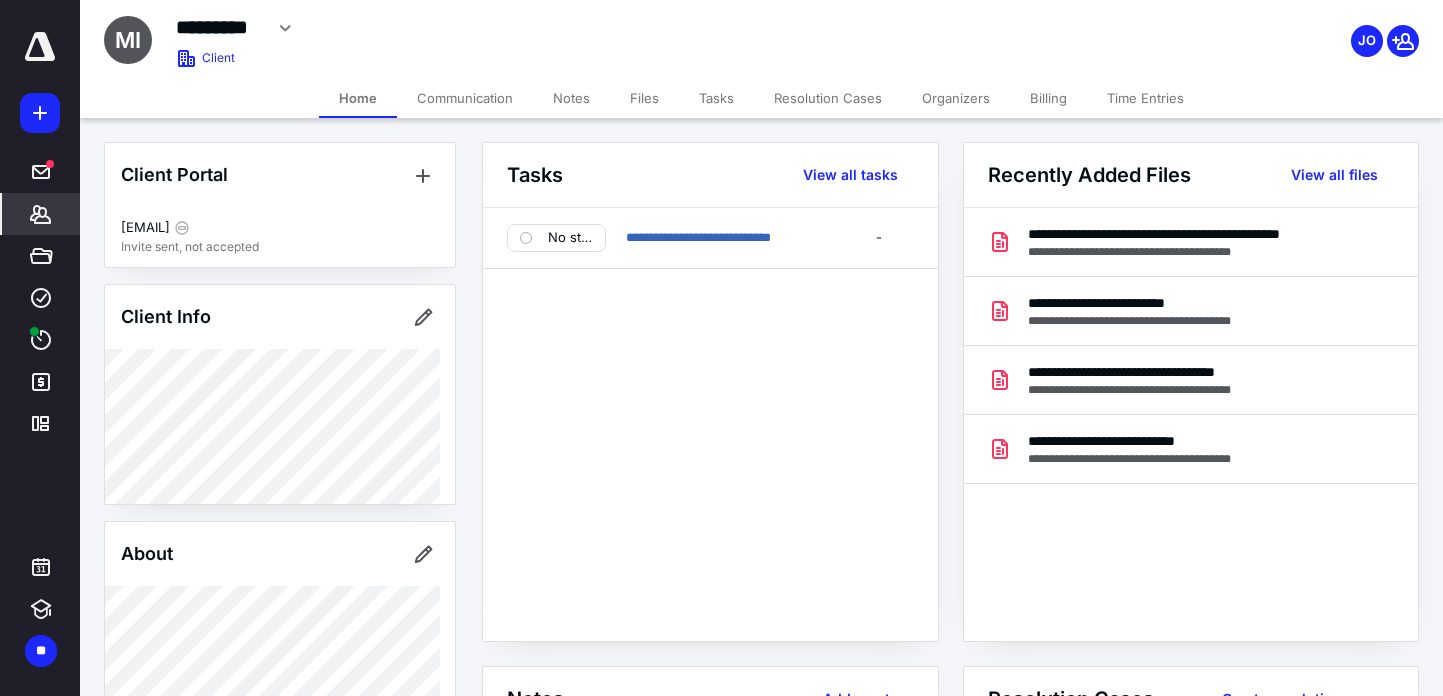 click on "Files" at bounding box center (644, 98) 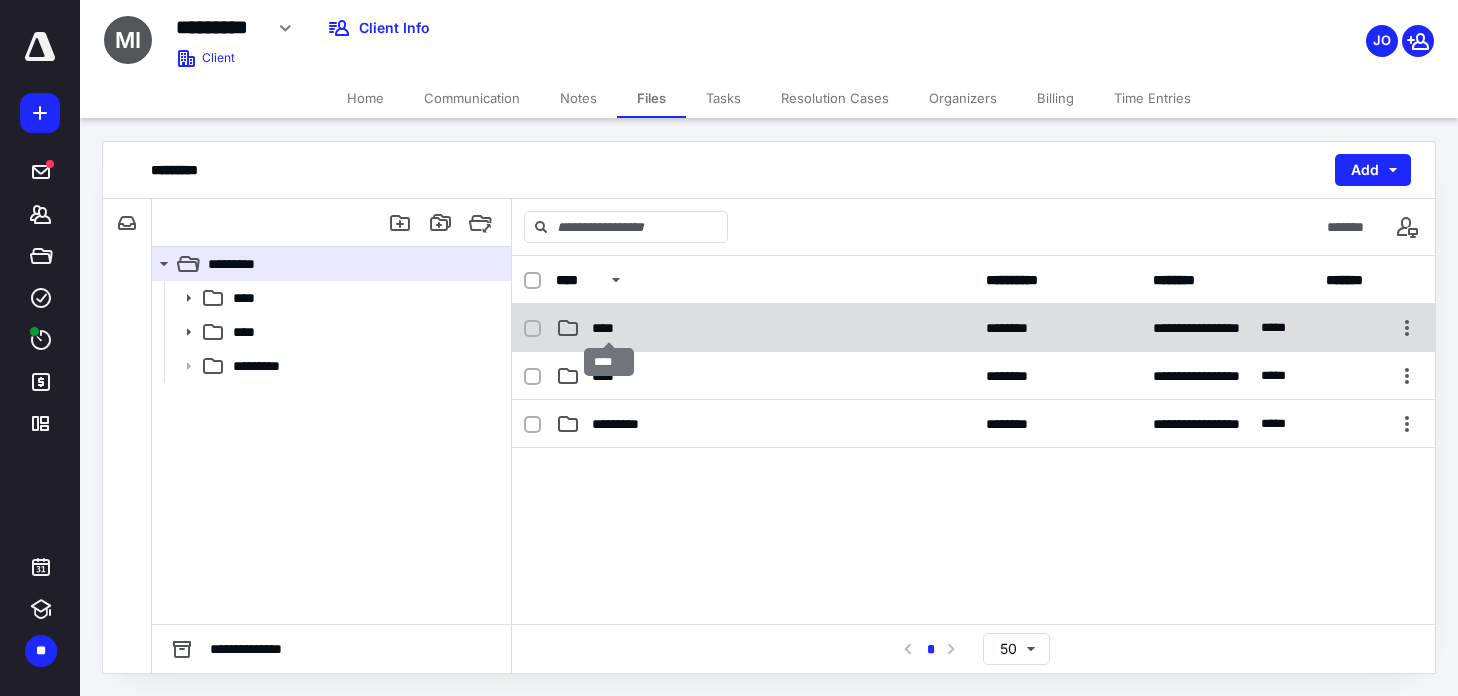 click on "****" at bounding box center (609, 328) 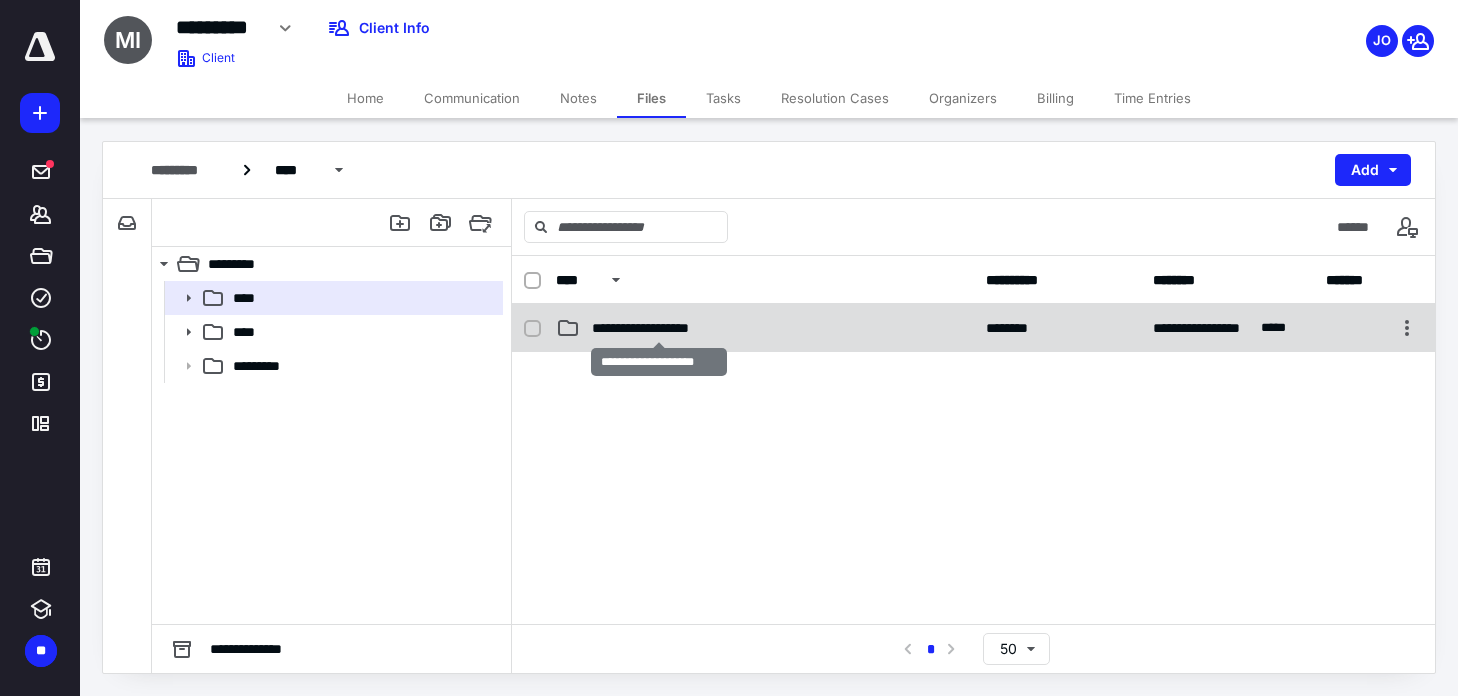 click on "**********" at bounding box center [659, 328] 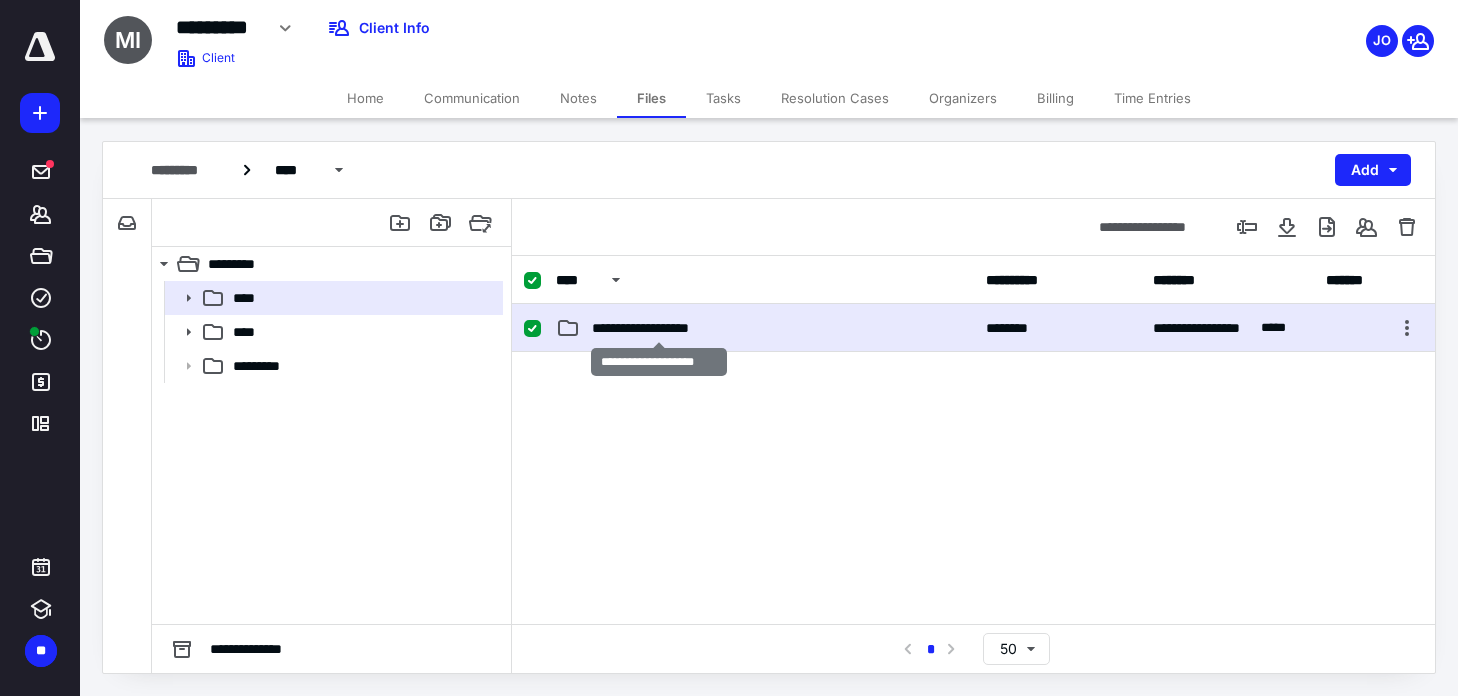 click on "**********" at bounding box center [659, 328] 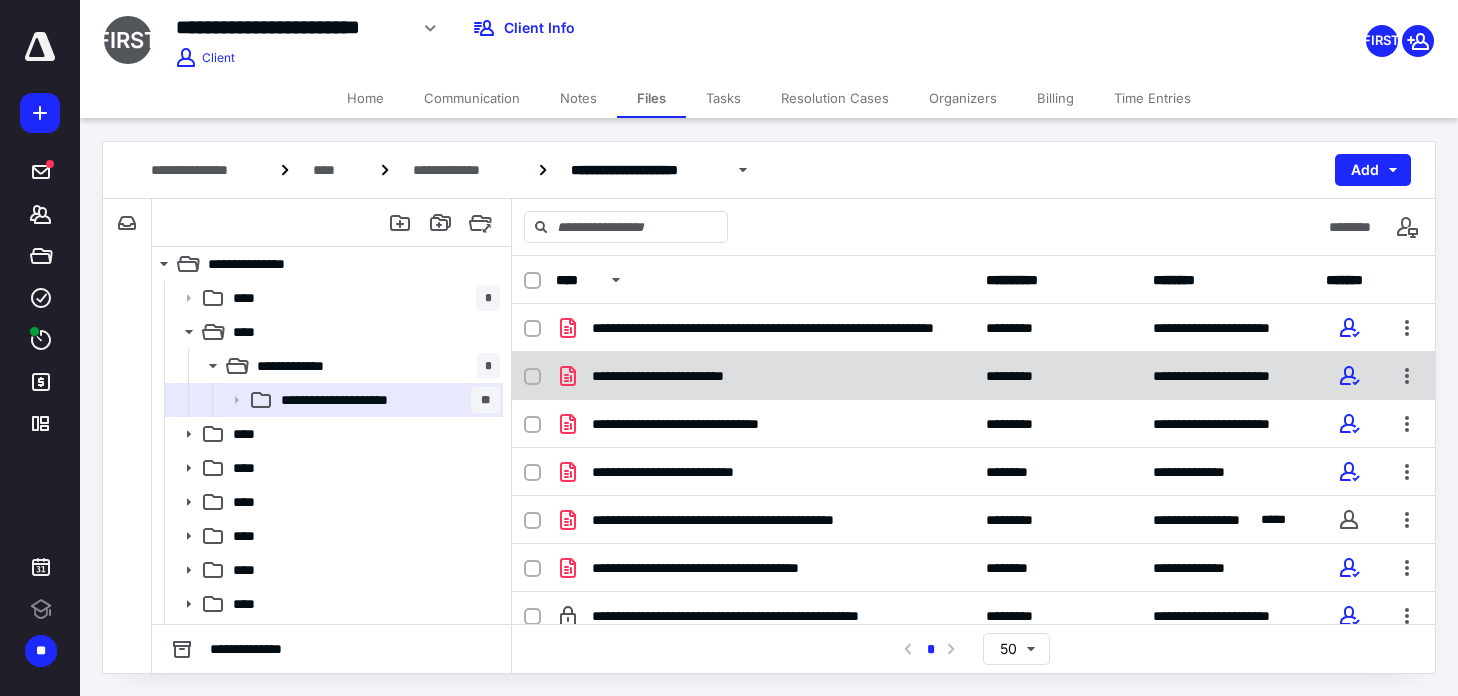 scroll, scrollTop: 0, scrollLeft: 0, axis: both 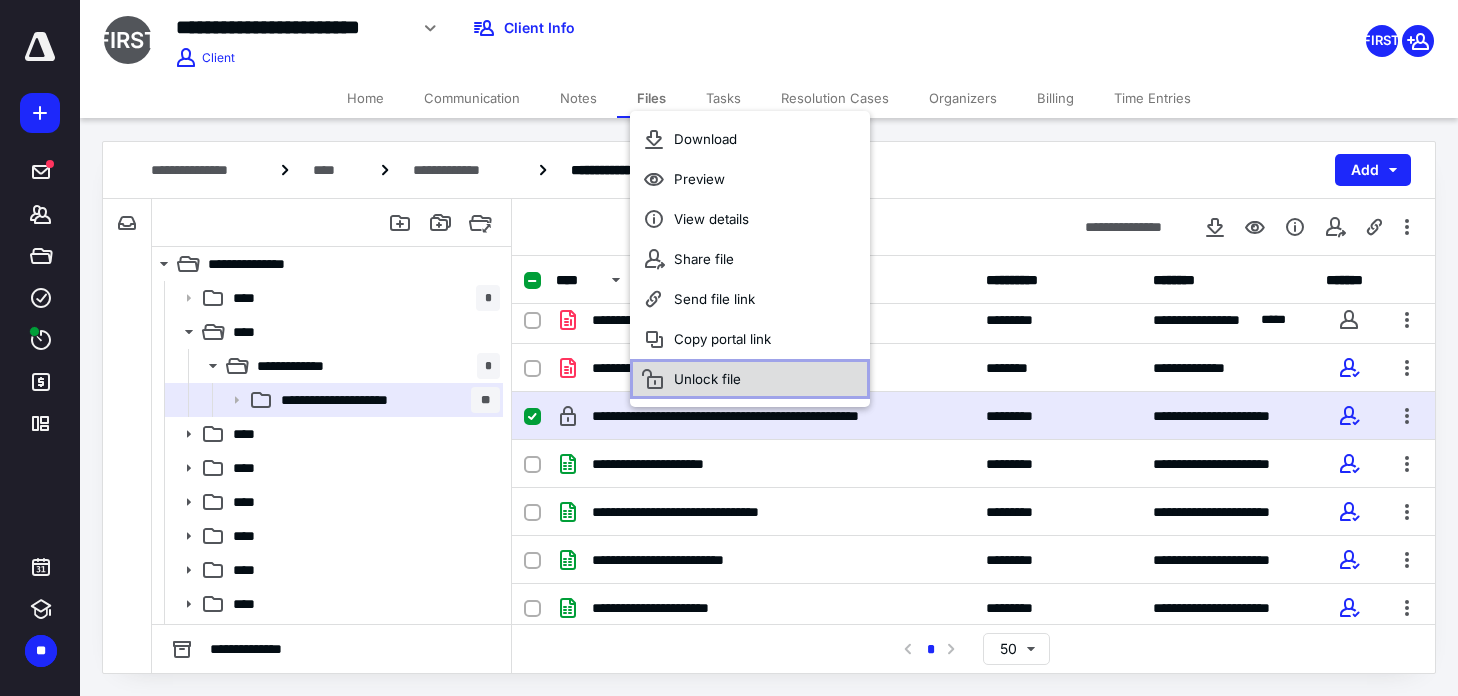 click on "Unlock file" at bounding box center [705, 139] 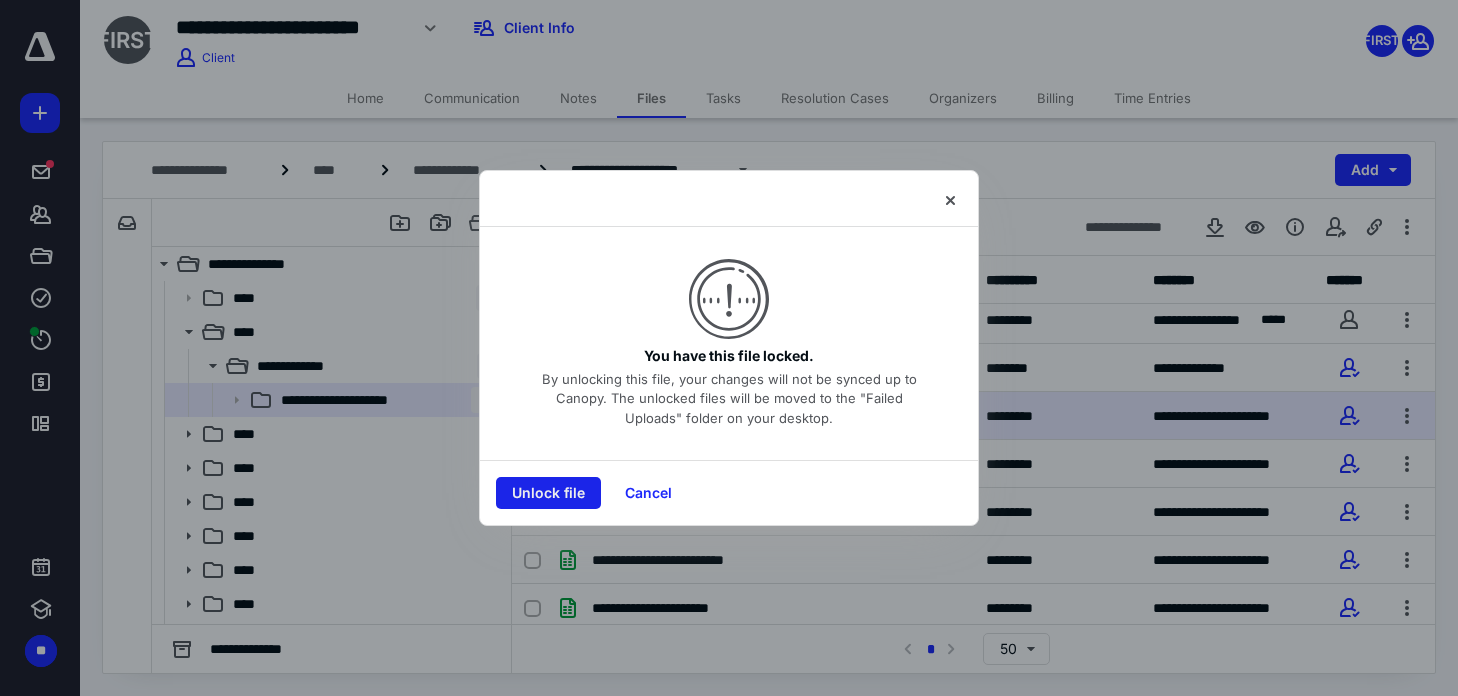 click on "Unlock file" at bounding box center [548, 493] 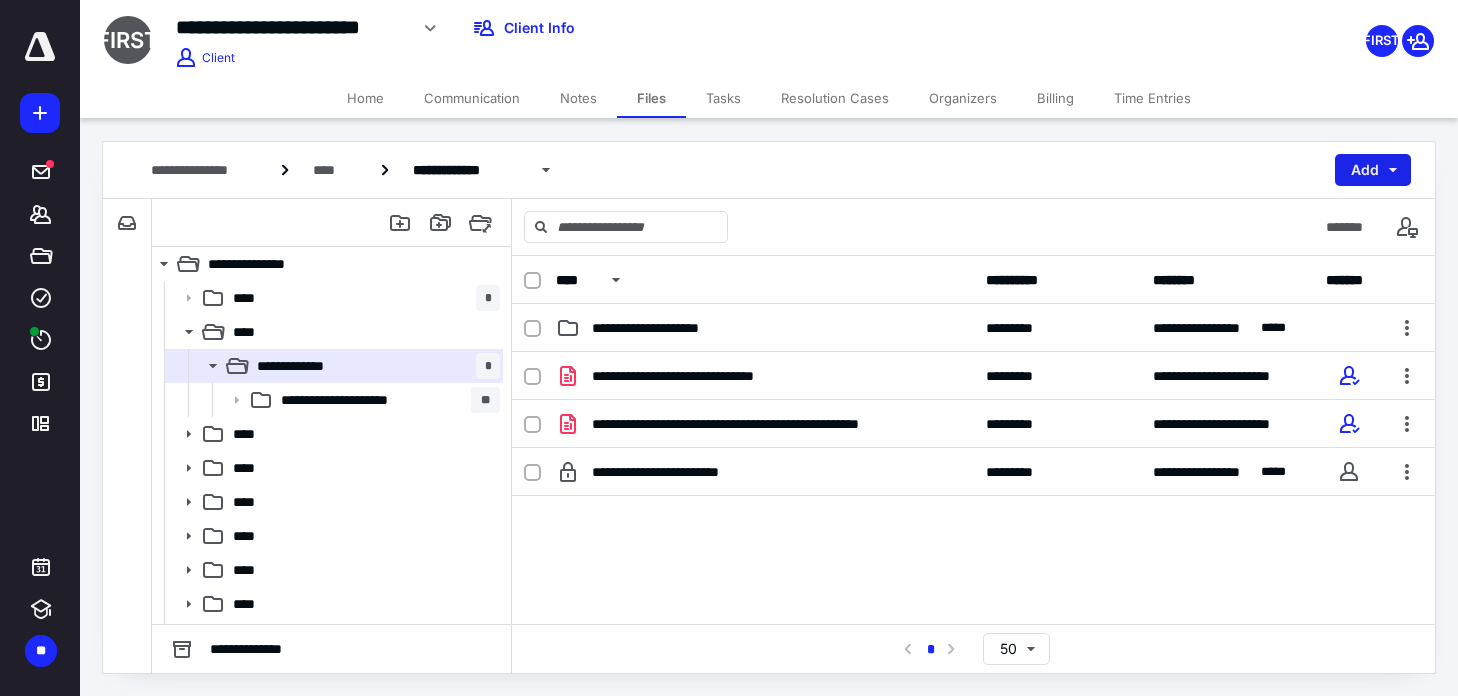 click on "Add" at bounding box center [1373, 170] 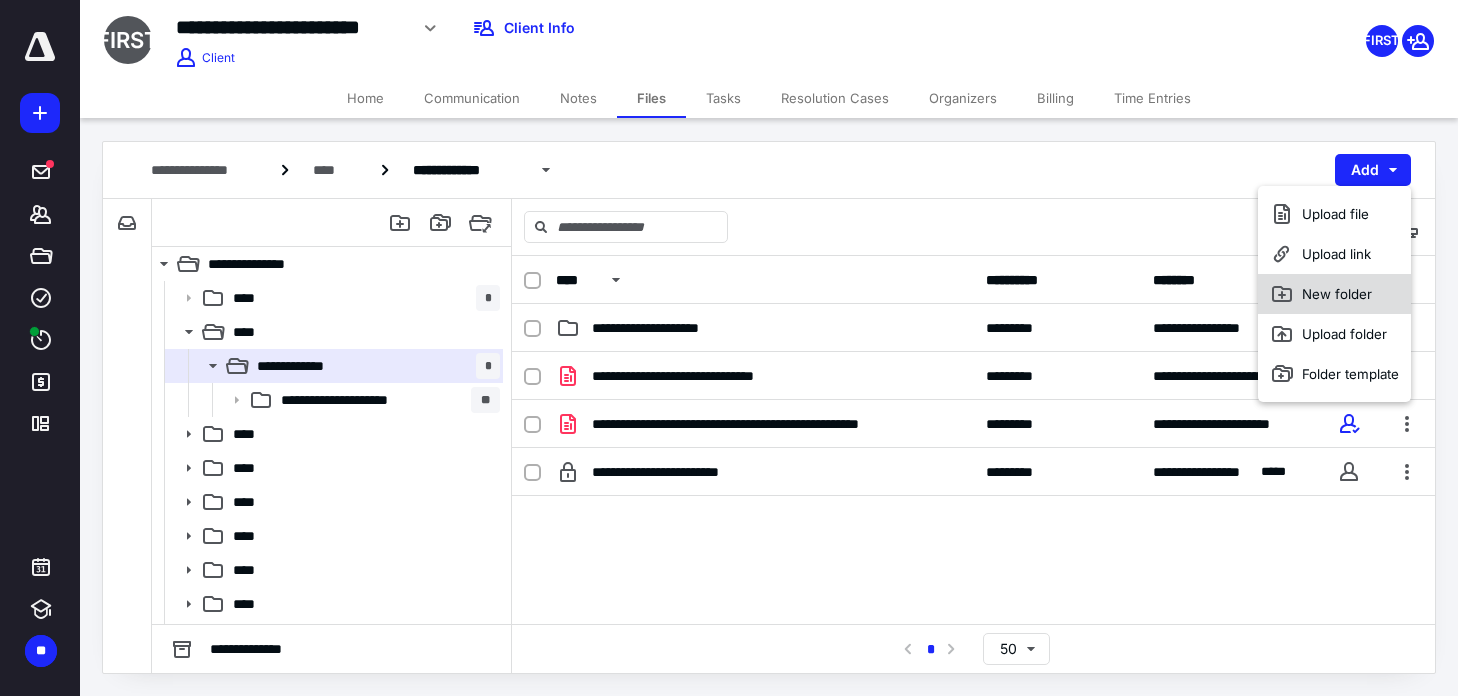 click on "New folder" at bounding box center (1334, 294) 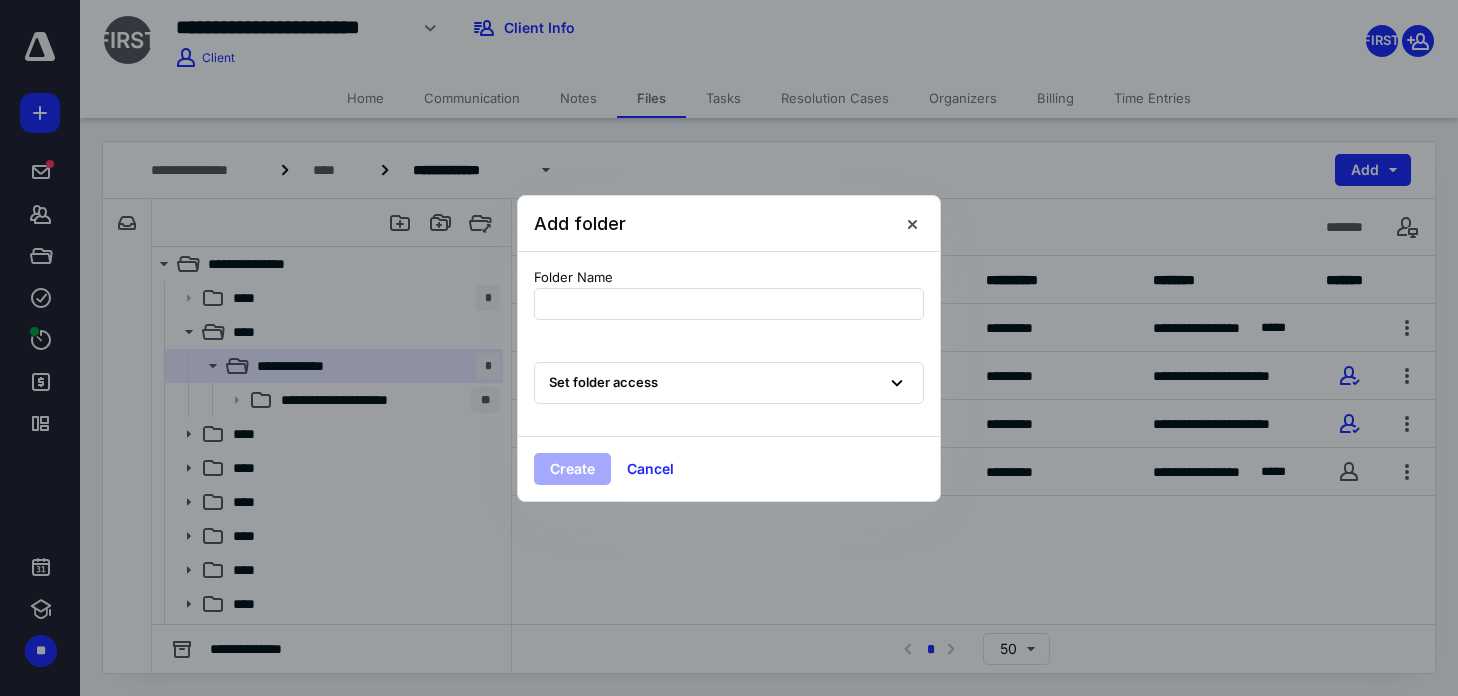 drag, startPoint x: 559, startPoint y: 299, endPoint x: 1411, endPoint y: 531, distance: 883.0221 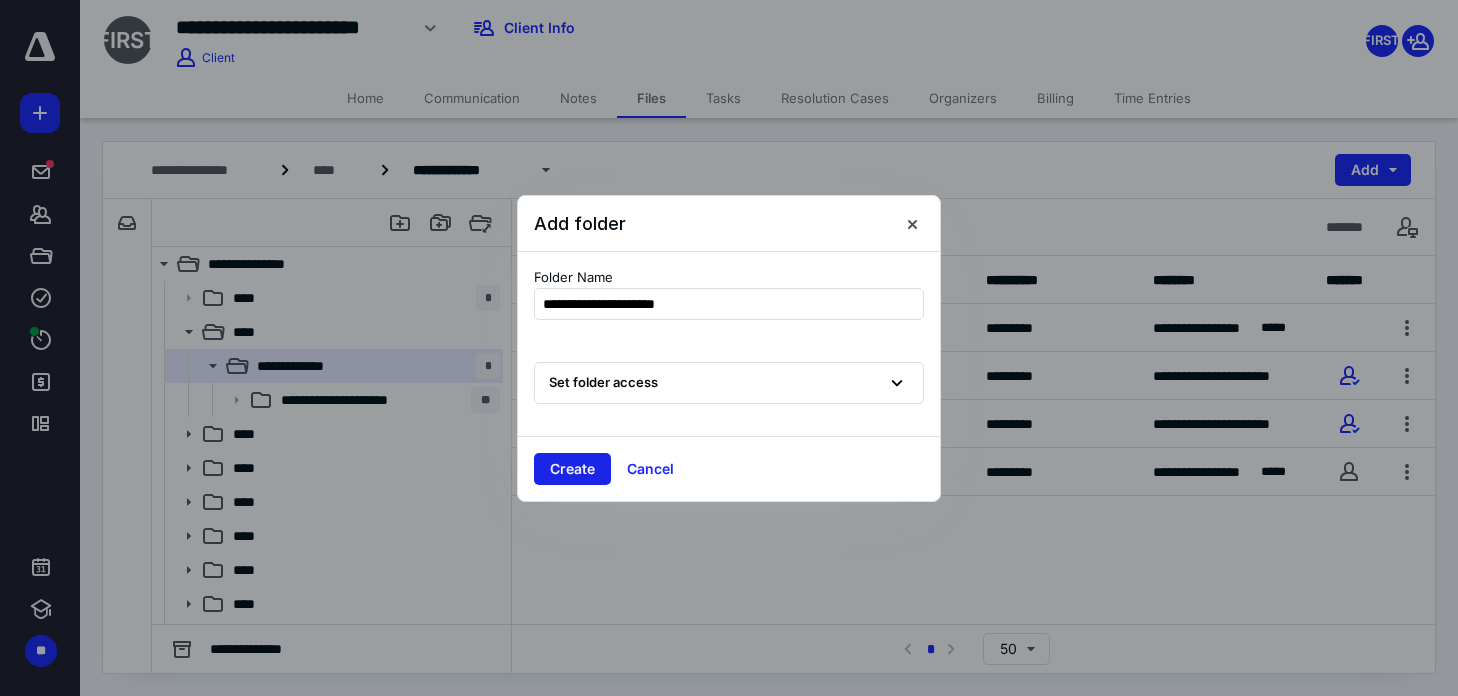 type on "**********" 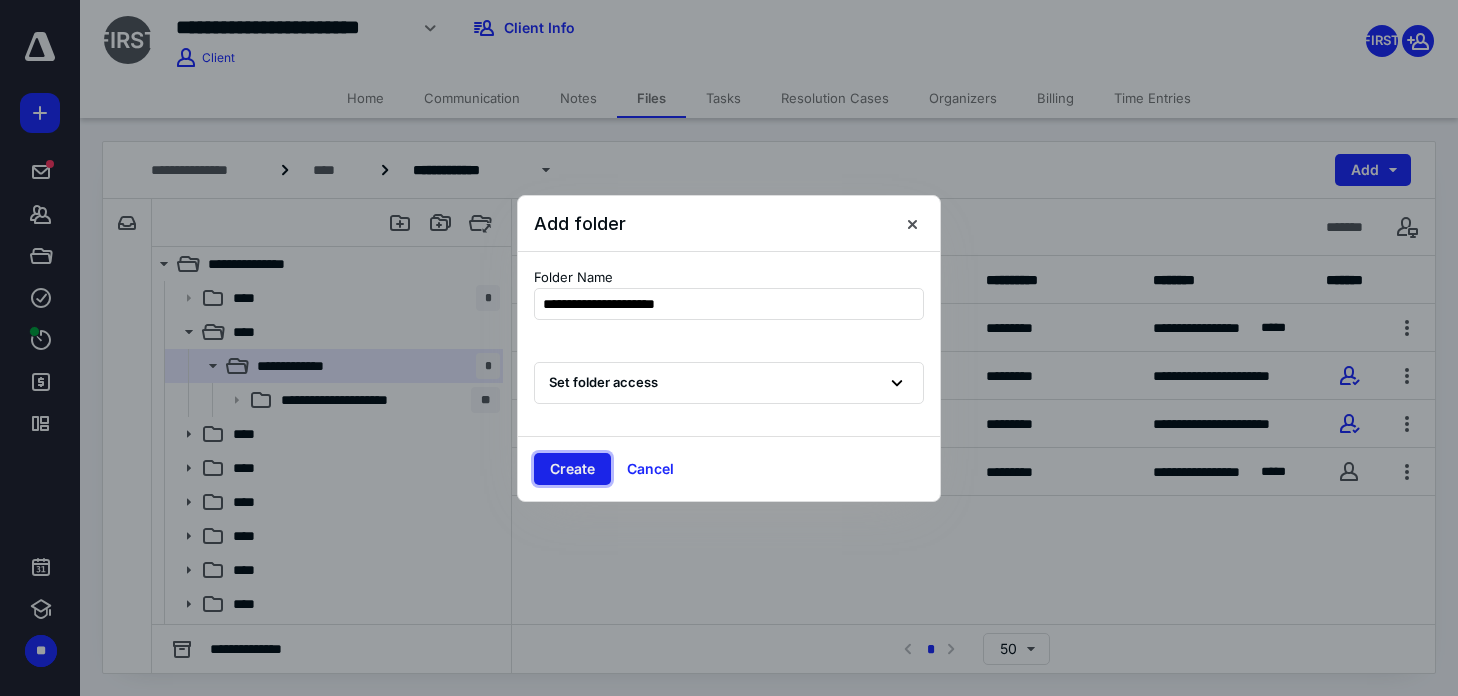 click on "Create" at bounding box center (572, 469) 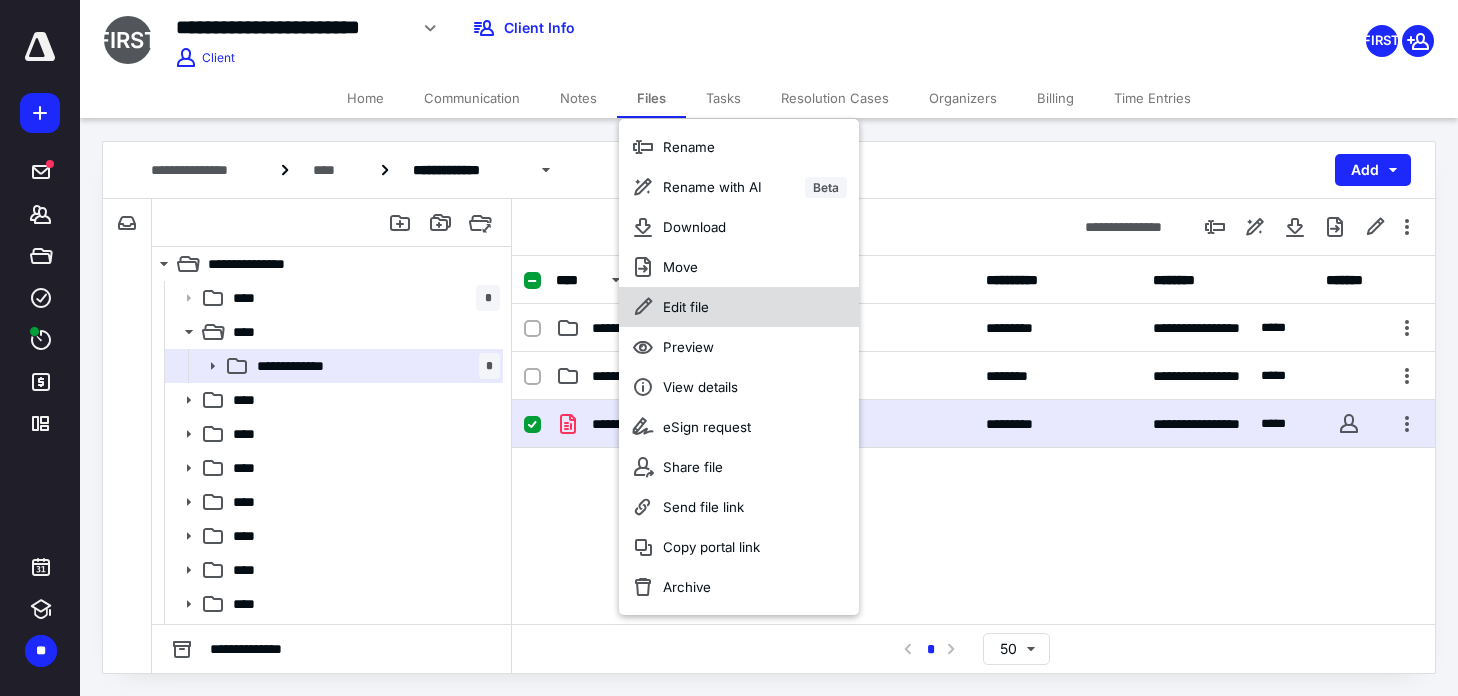 click on "Edit file" at bounding box center [739, 307] 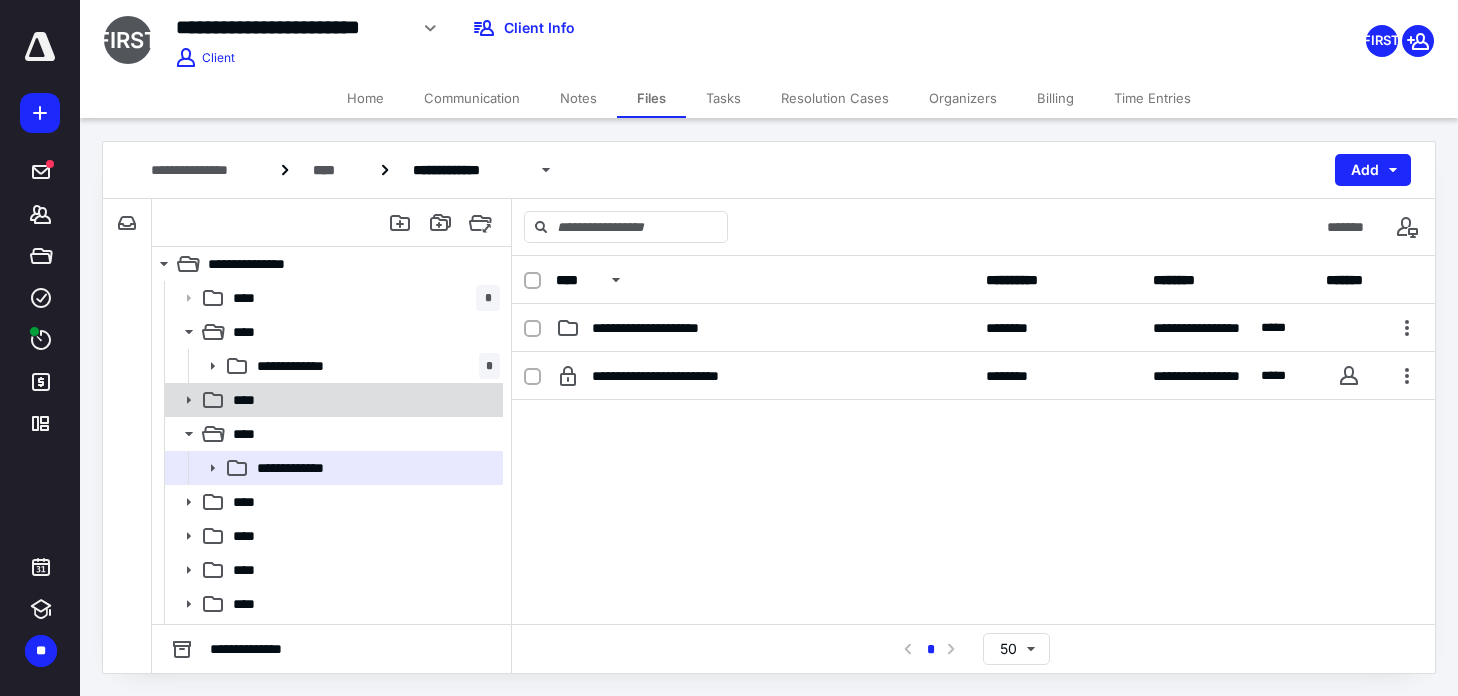 click at bounding box center [189, 297] 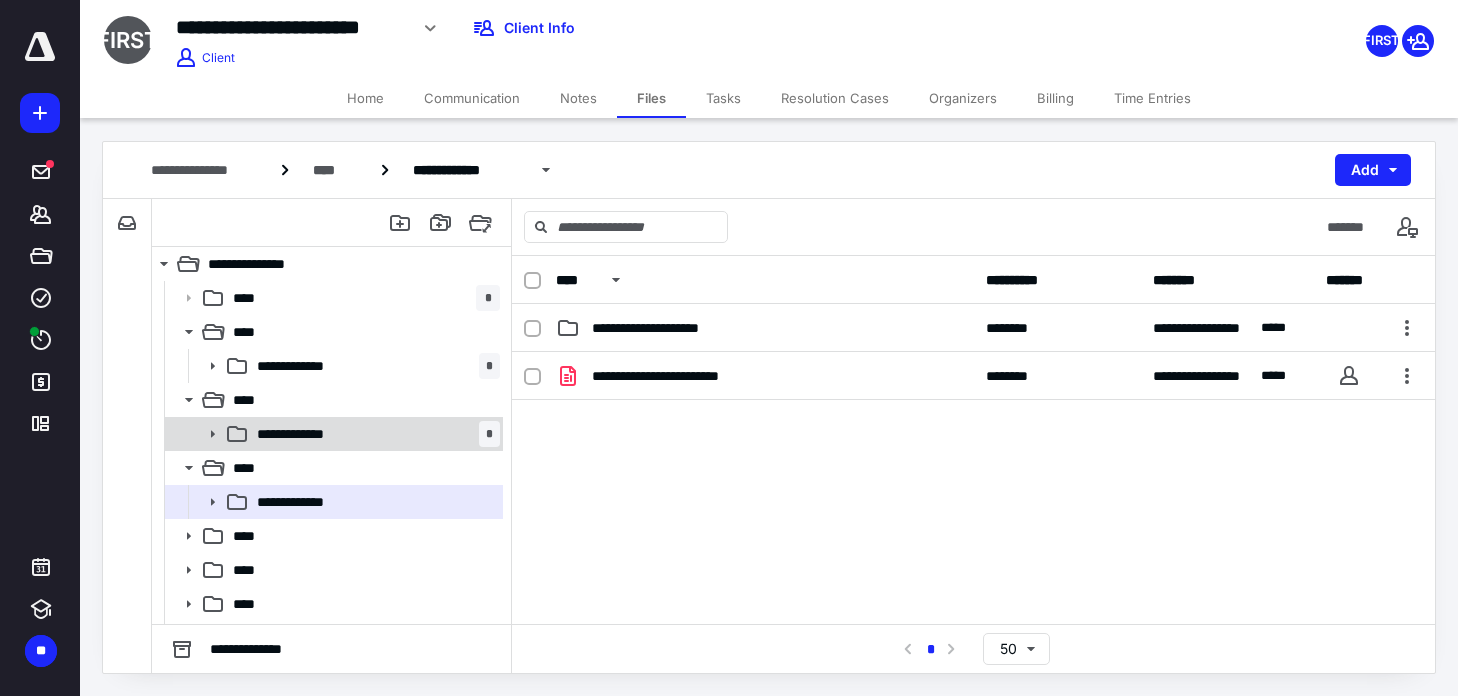 click at bounding box center (237, 366) 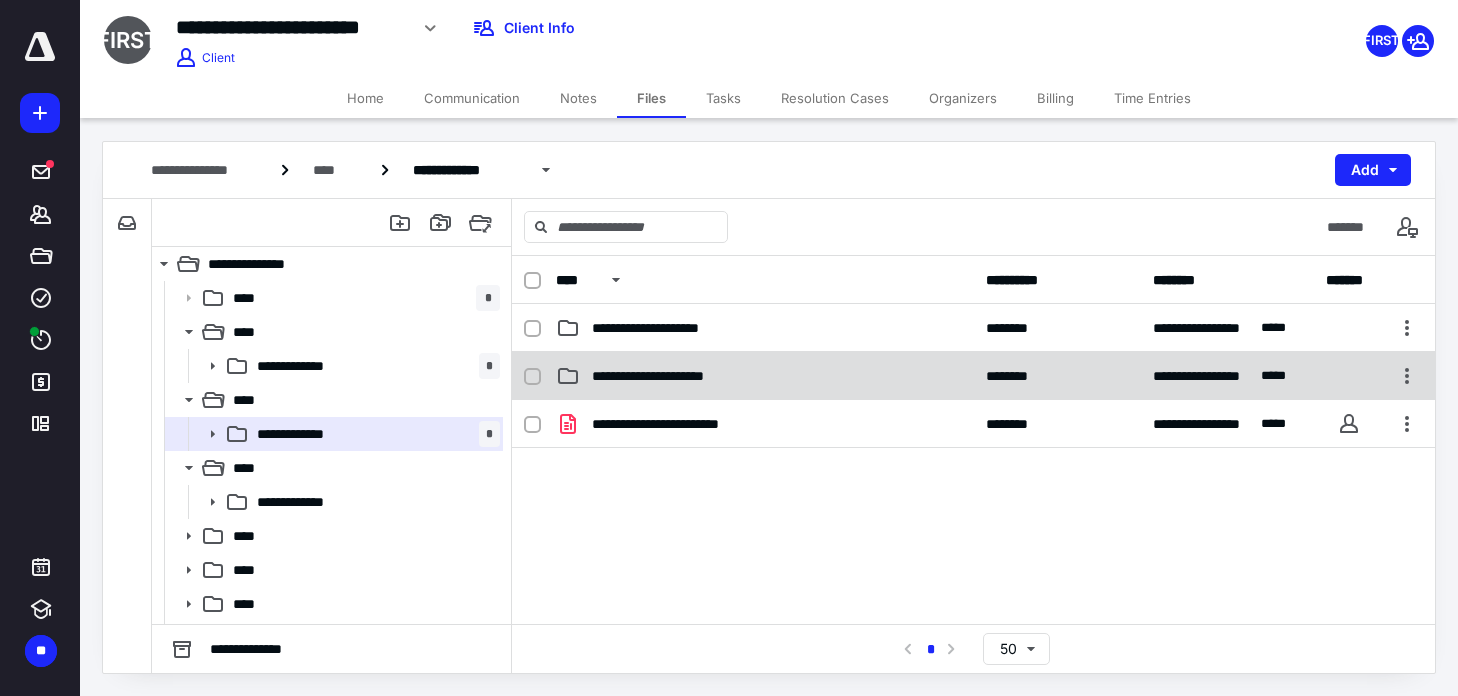 click on "**********" at bounding box center [662, 328] 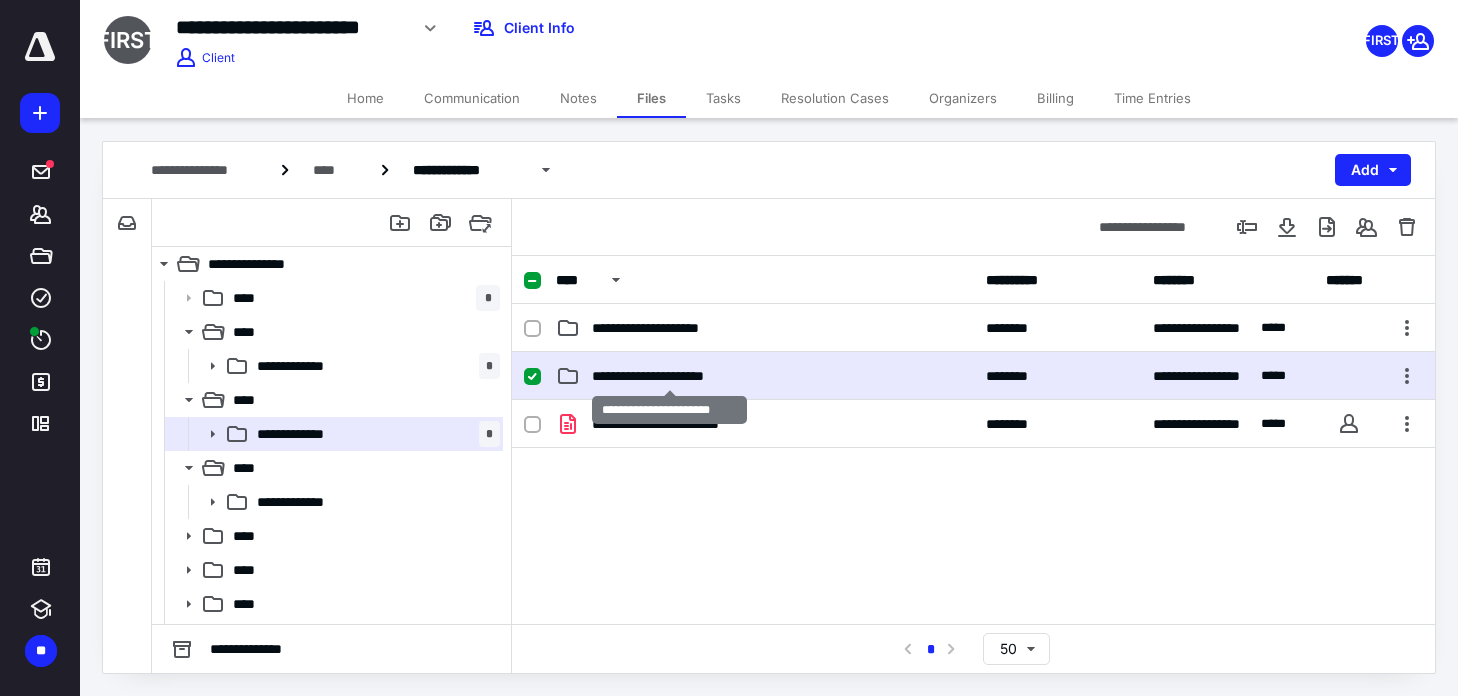 click on "**********" at bounding box center (662, 328) 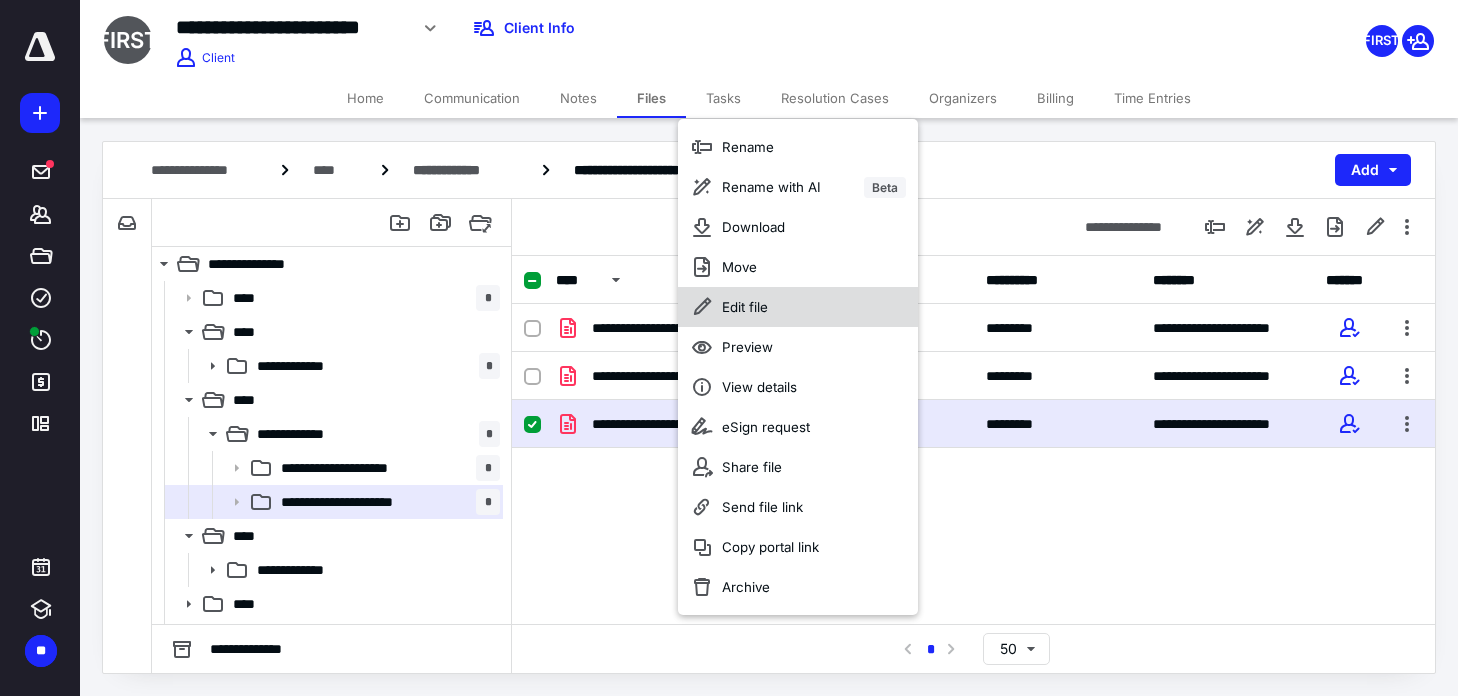 click on "Edit file" at bounding box center [798, 307] 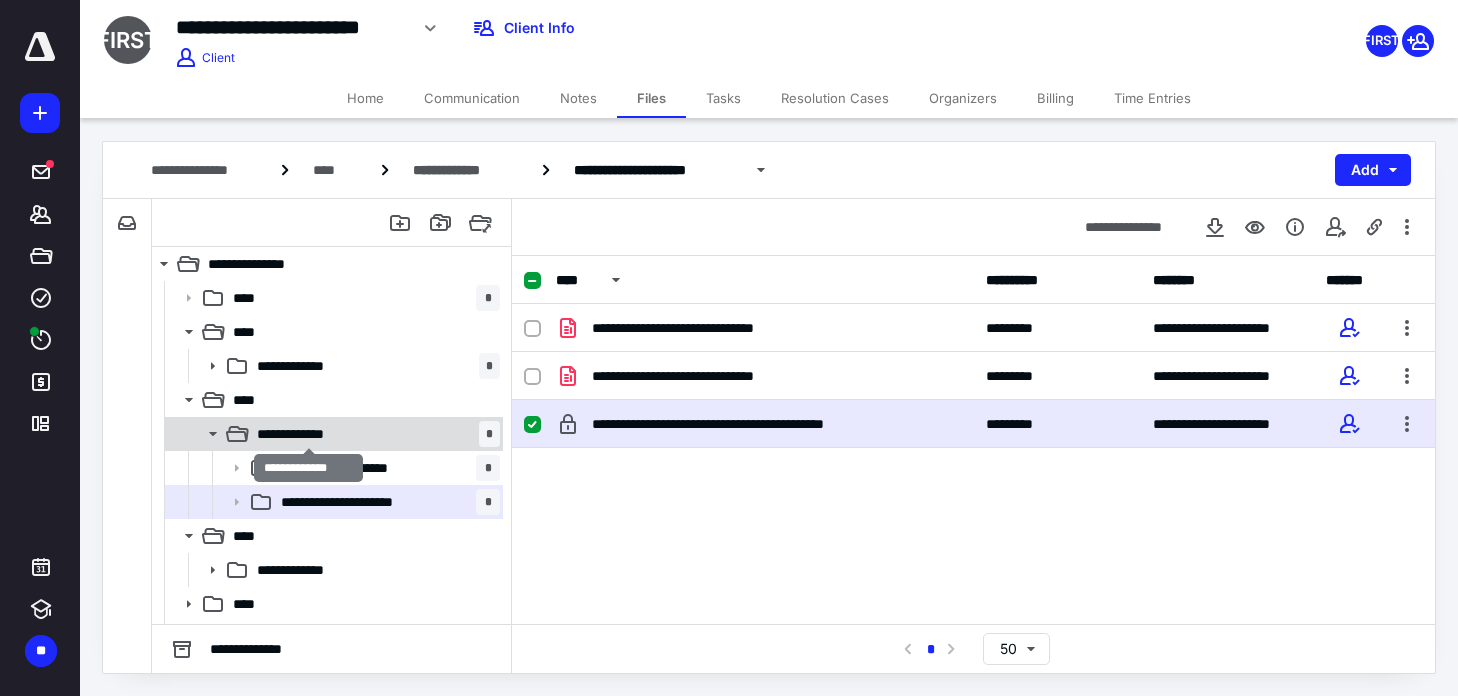 click on "**********" at bounding box center [308, 366] 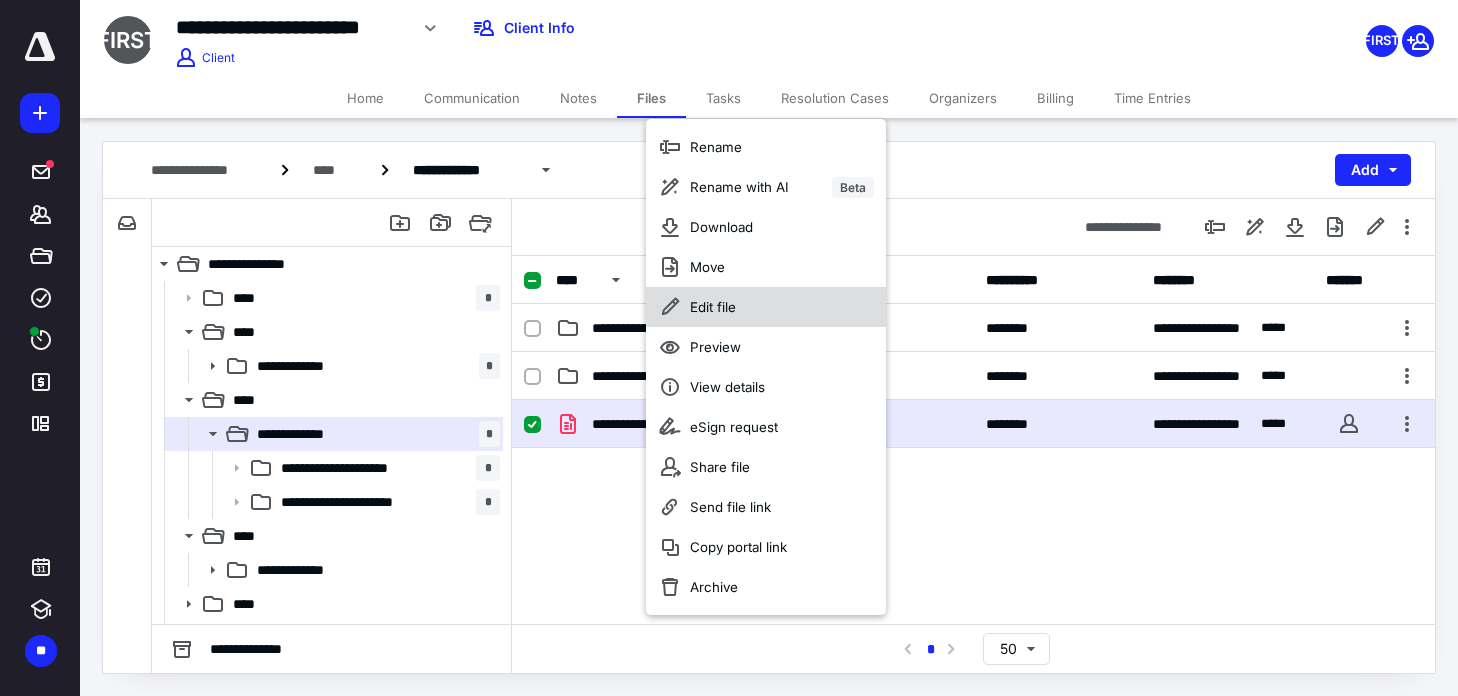 click on "Edit file" at bounding box center [716, 147] 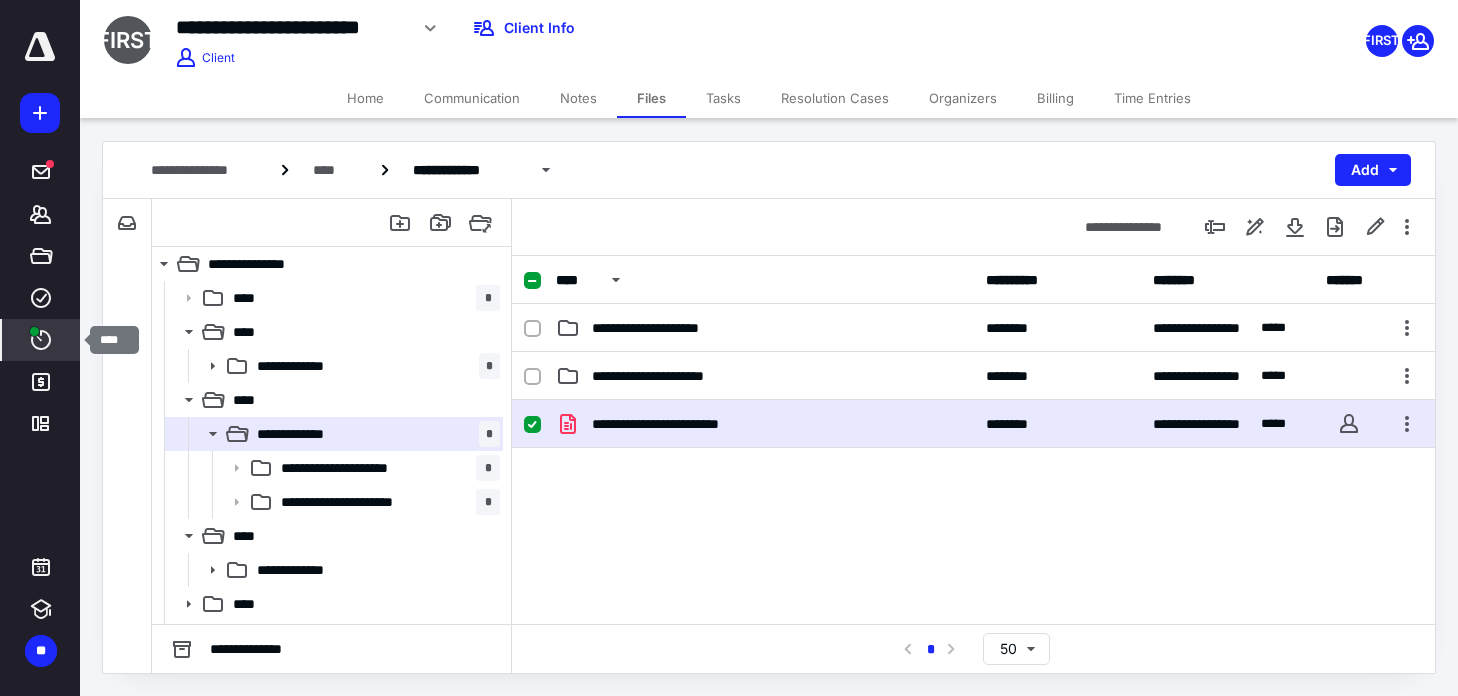 click at bounding box center [41, 340] 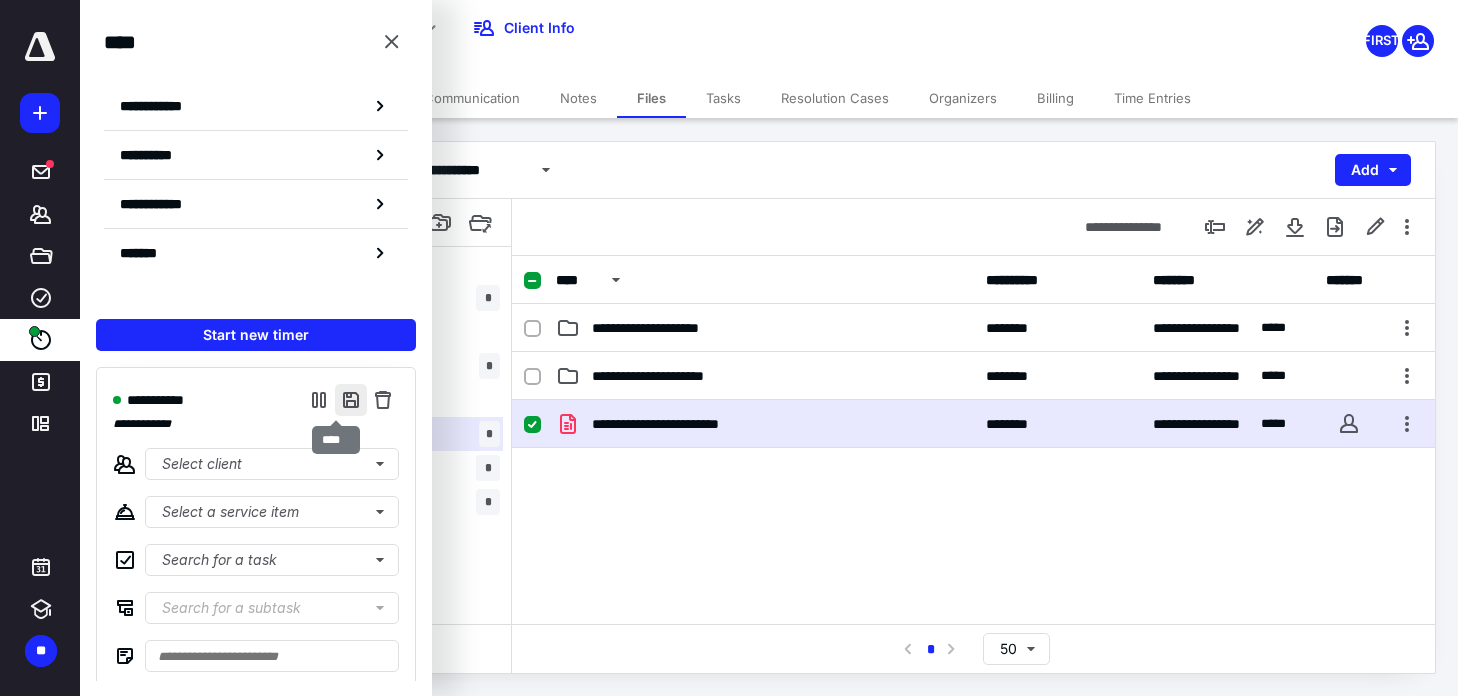 click at bounding box center (351, 400) 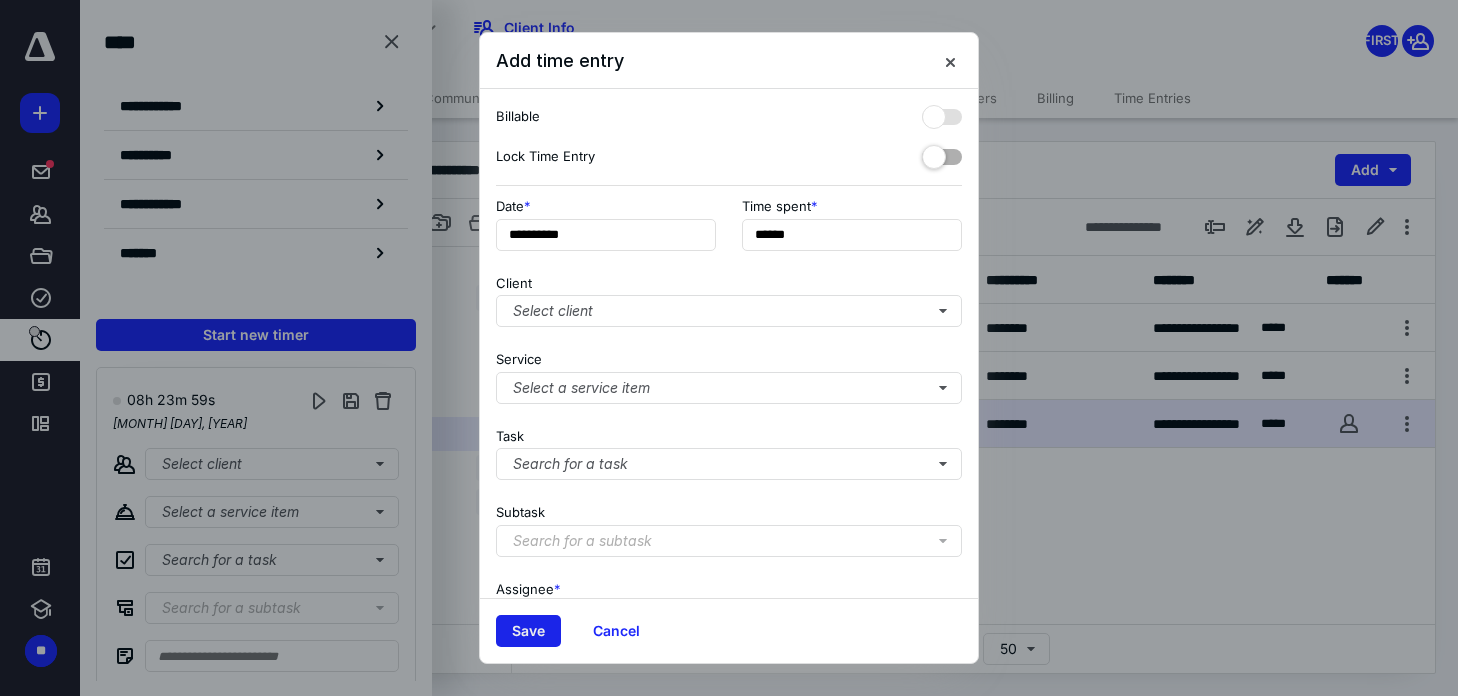 click on "Save" at bounding box center (528, 631) 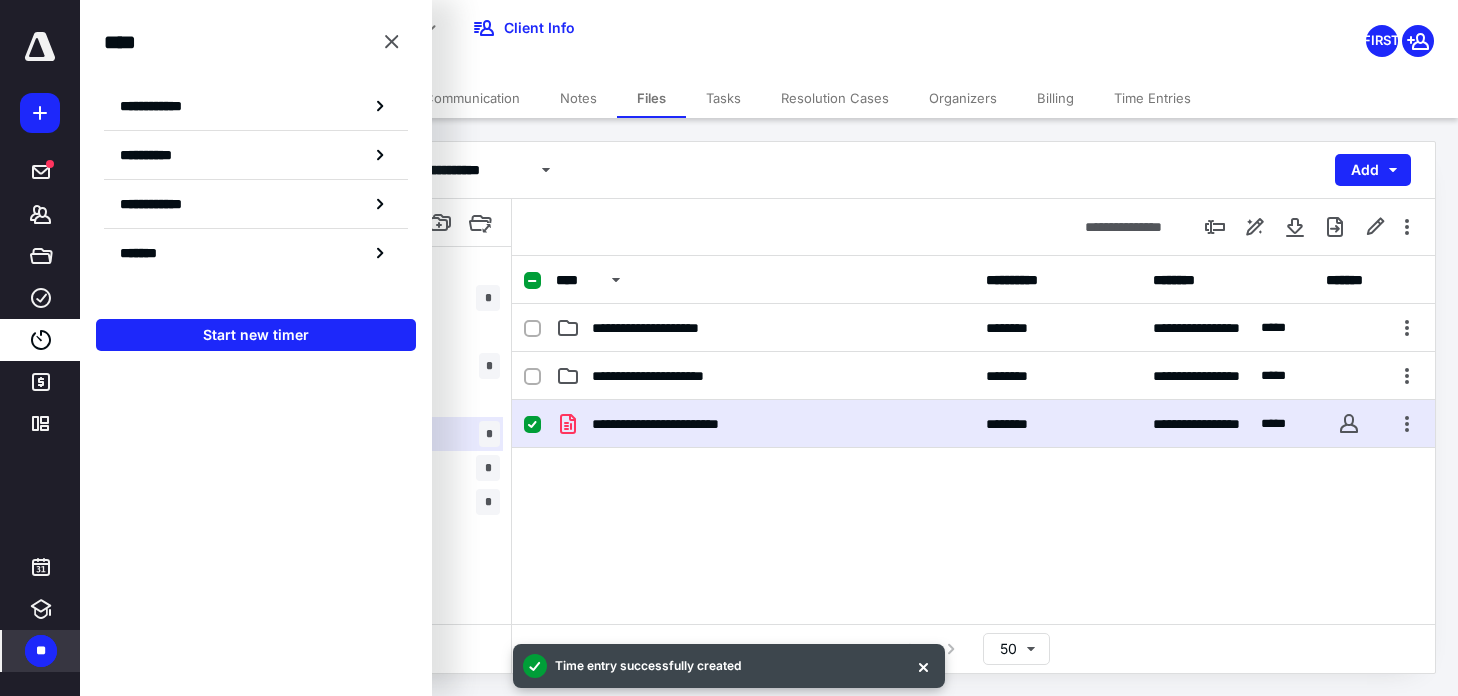 click on "**" at bounding box center [41, 651] 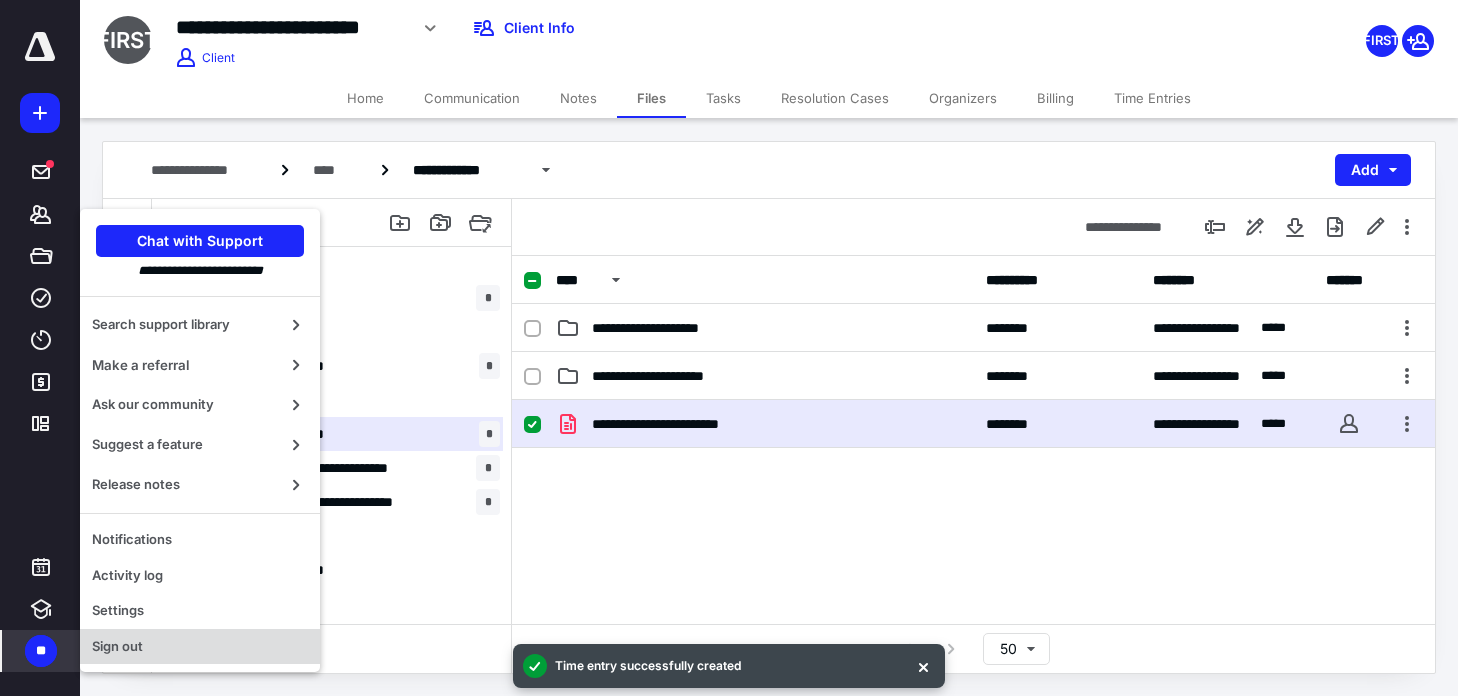 click on "Sign out" at bounding box center (200, 647) 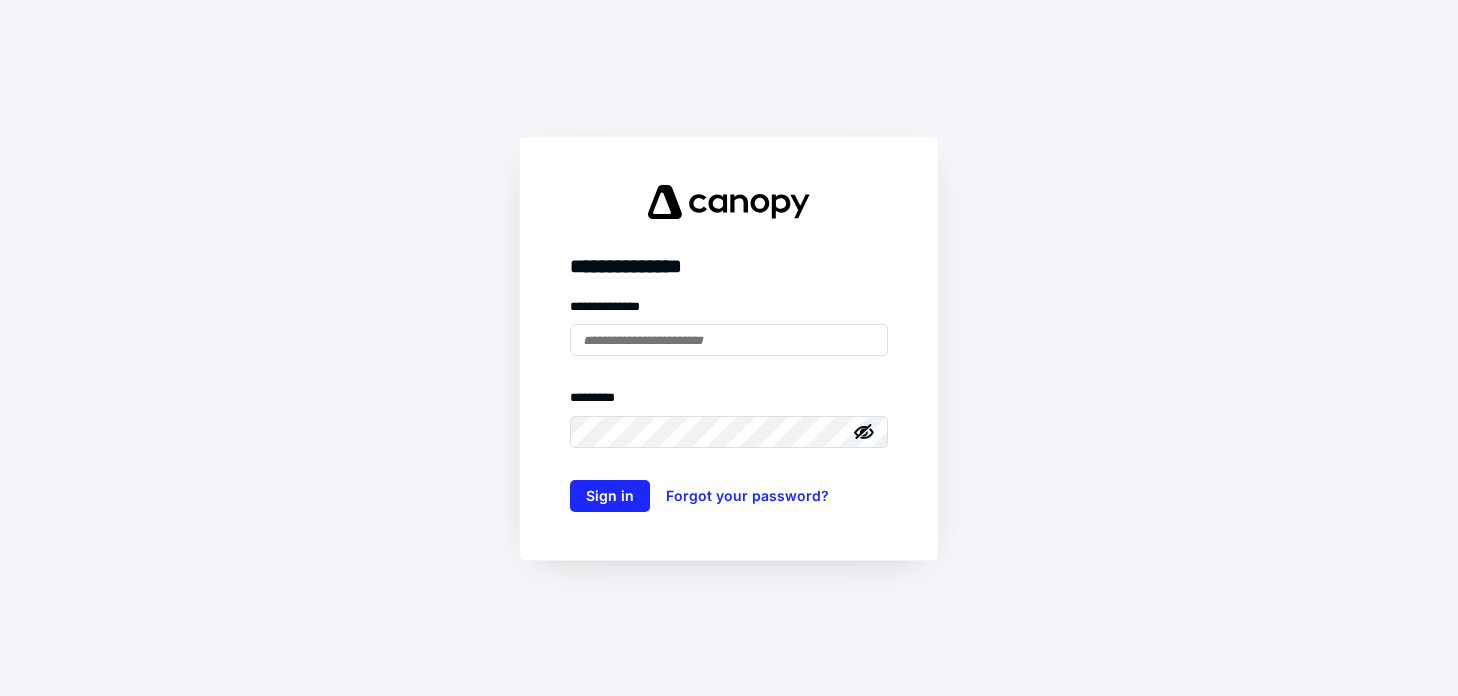 scroll, scrollTop: 0, scrollLeft: 0, axis: both 